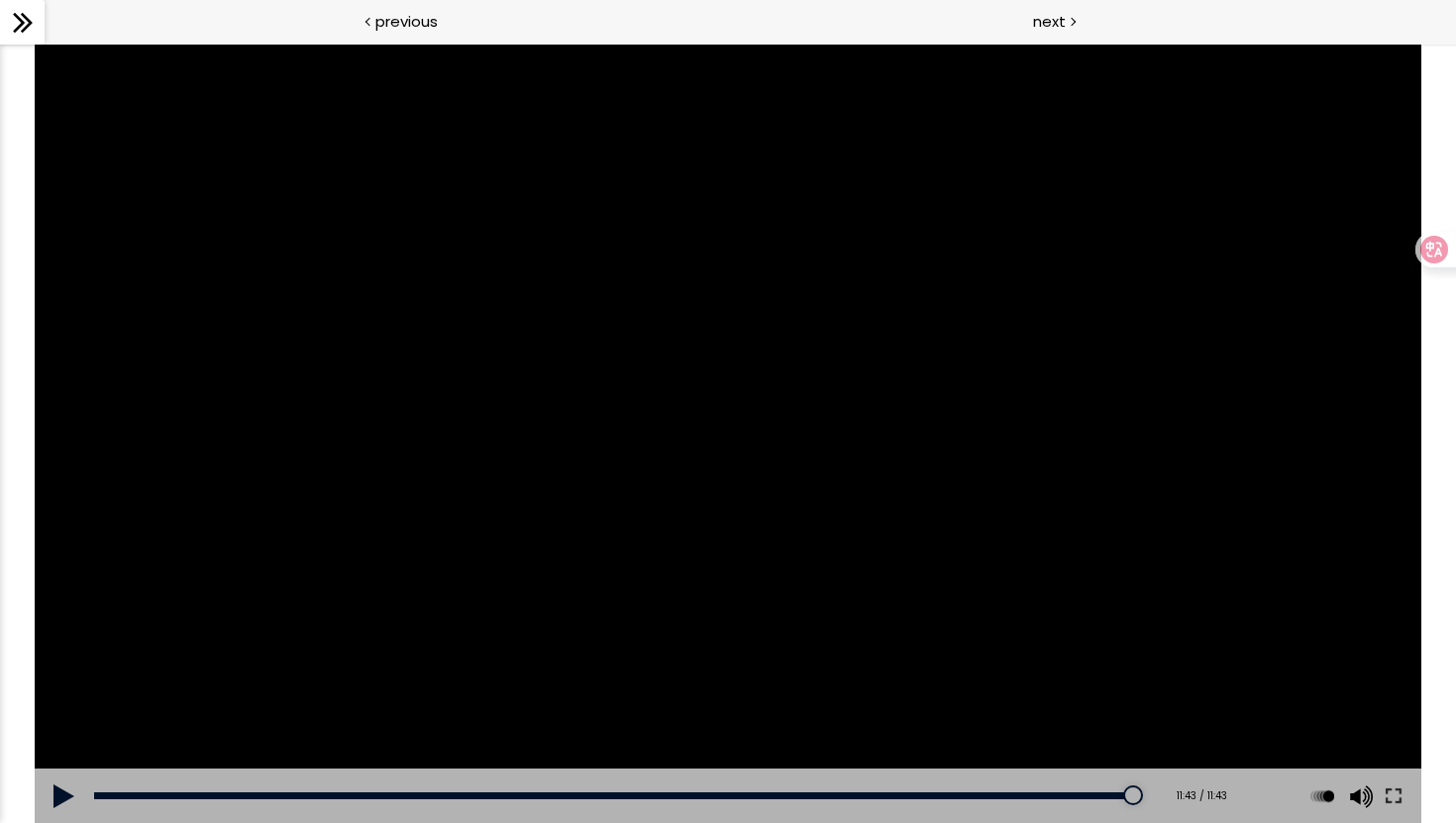 scroll, scrollTop: 0, scrollLeft: 0, axis: both 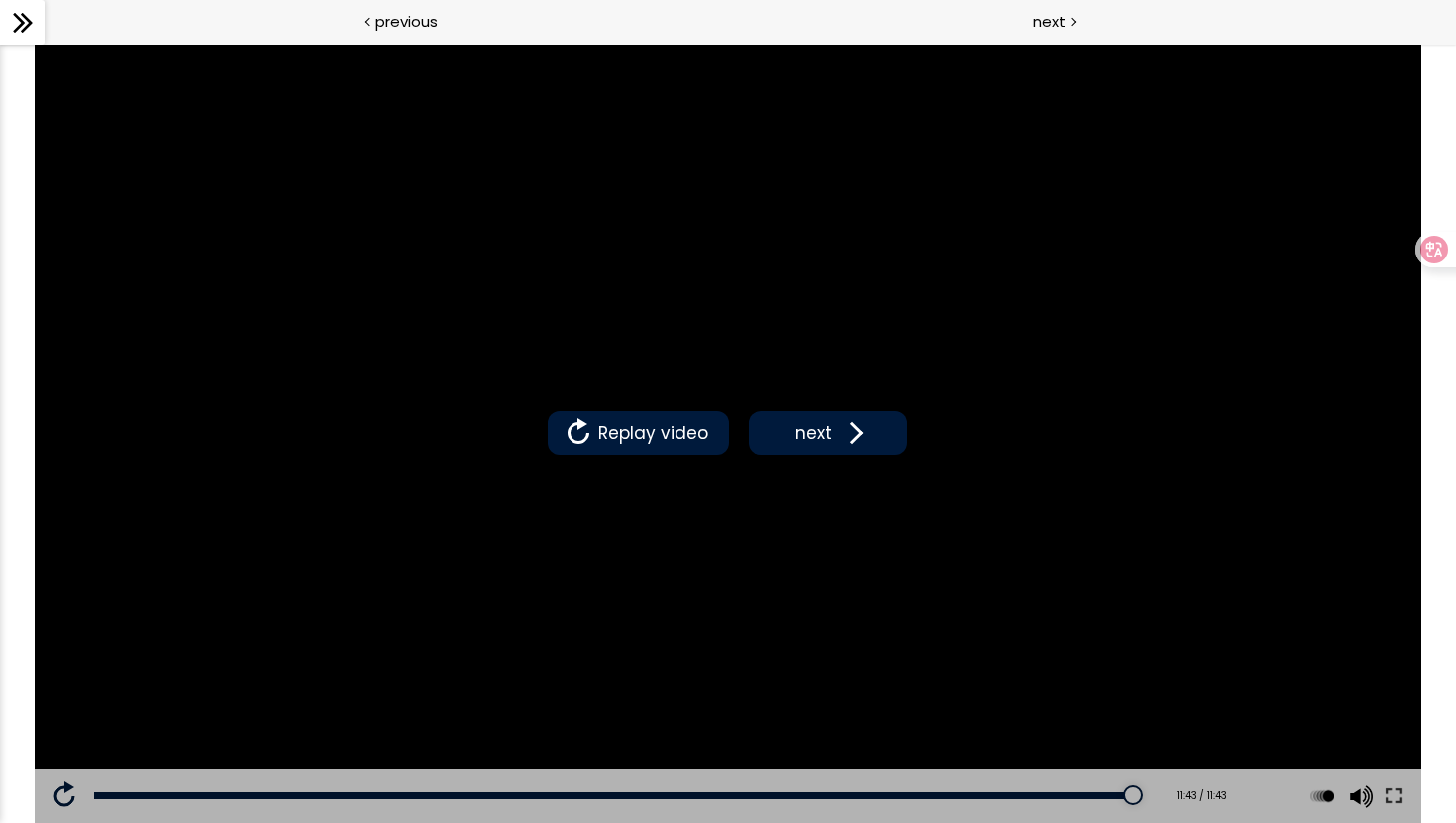 click 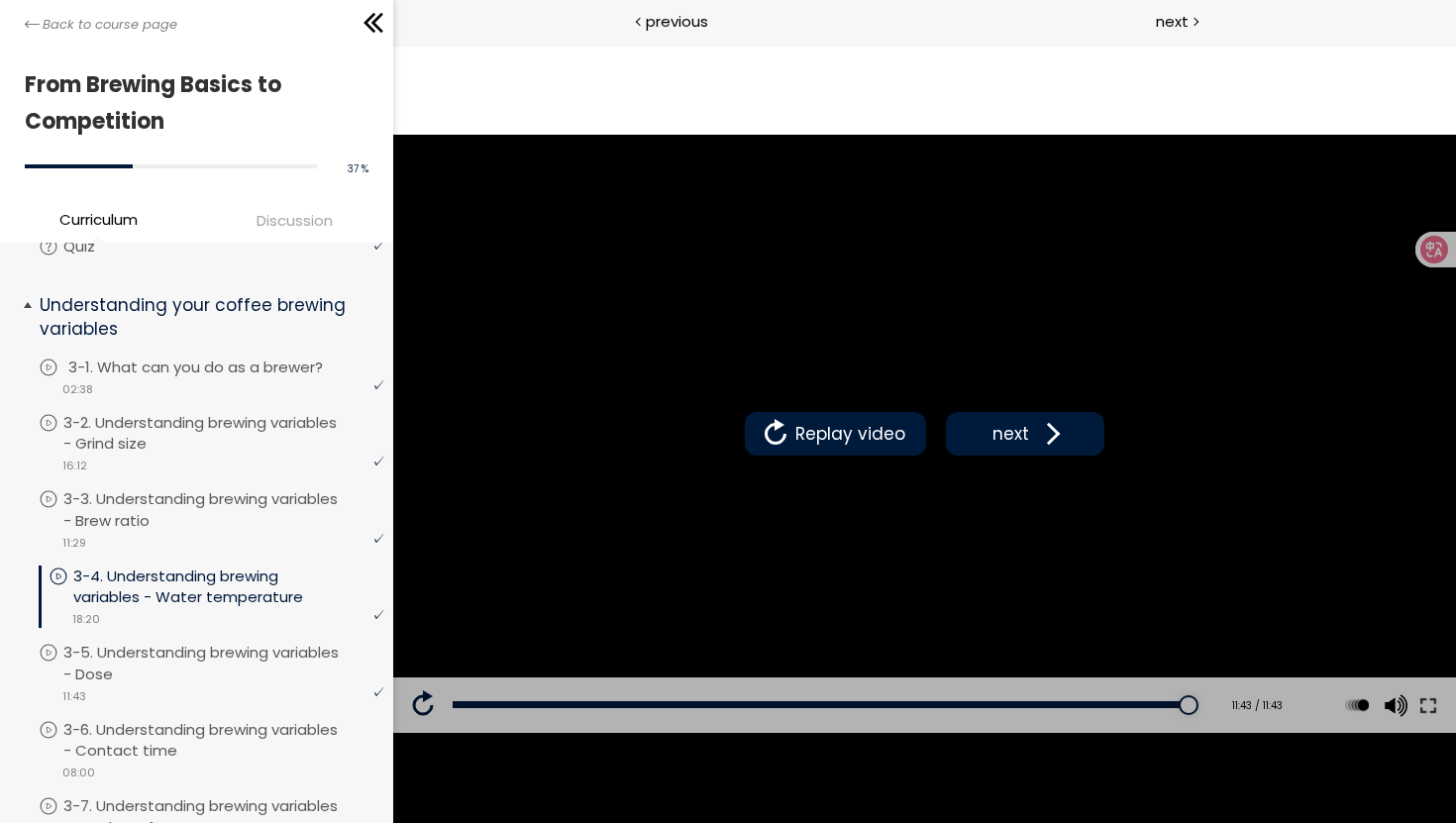 scroll, scrollTop: 663, scrollLeft: 0, axis: vertical 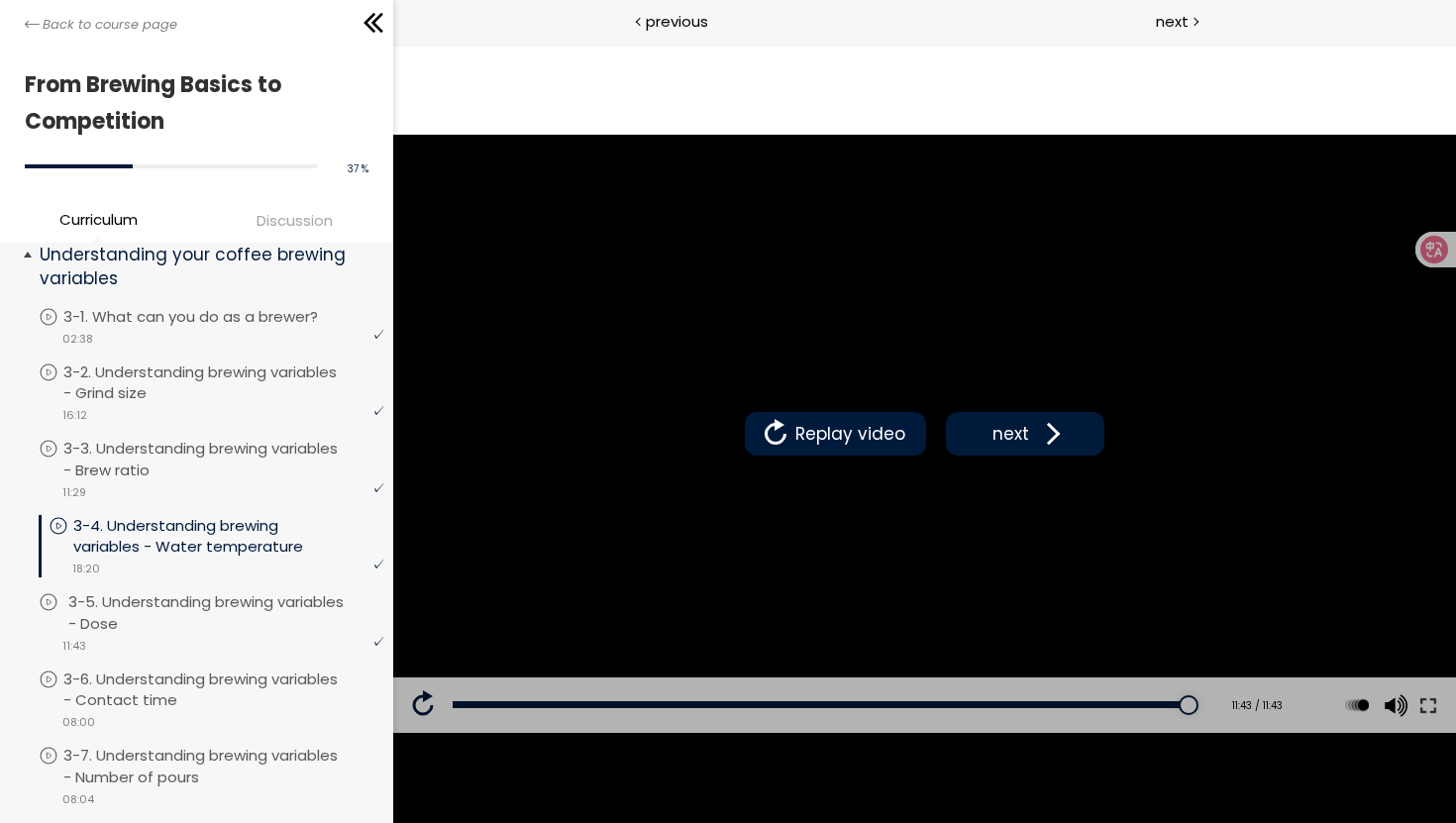 click on "3-5. Understanding brewing variables - Dose" at bounding box center (228, 613) 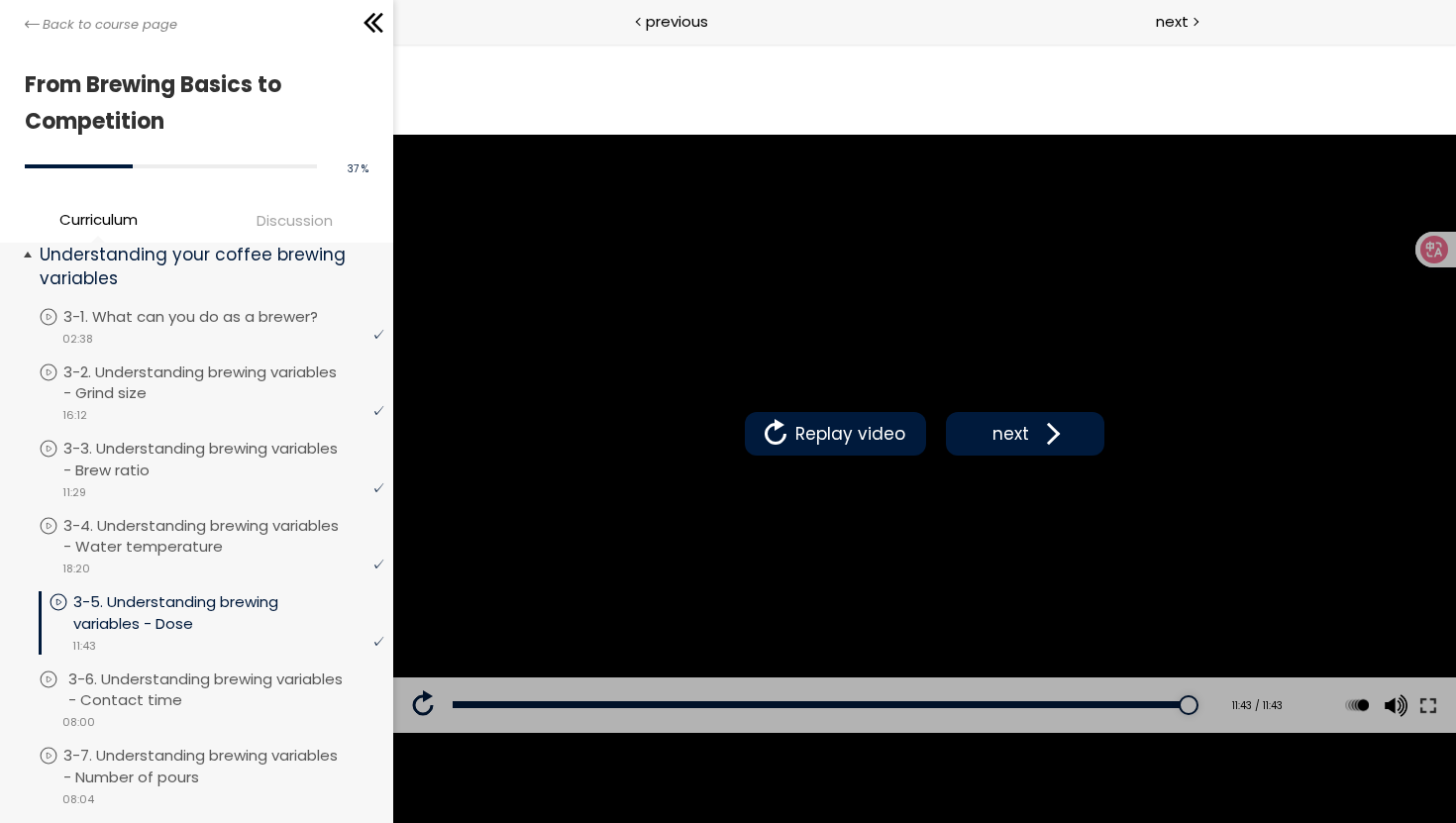 click on "3-6. Understanding brewing variables - Contact time" at bounding box center (228, 690) 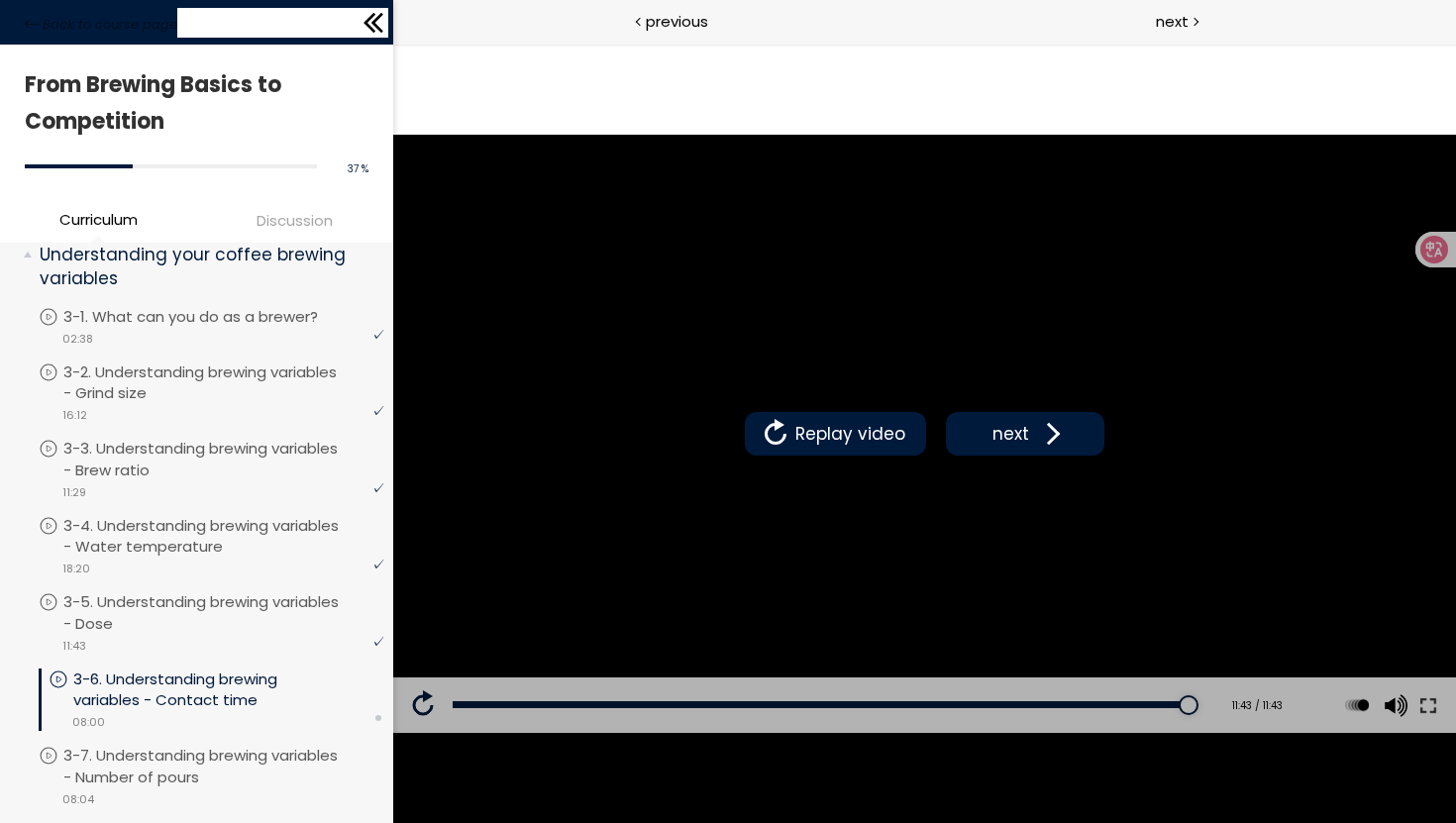 click 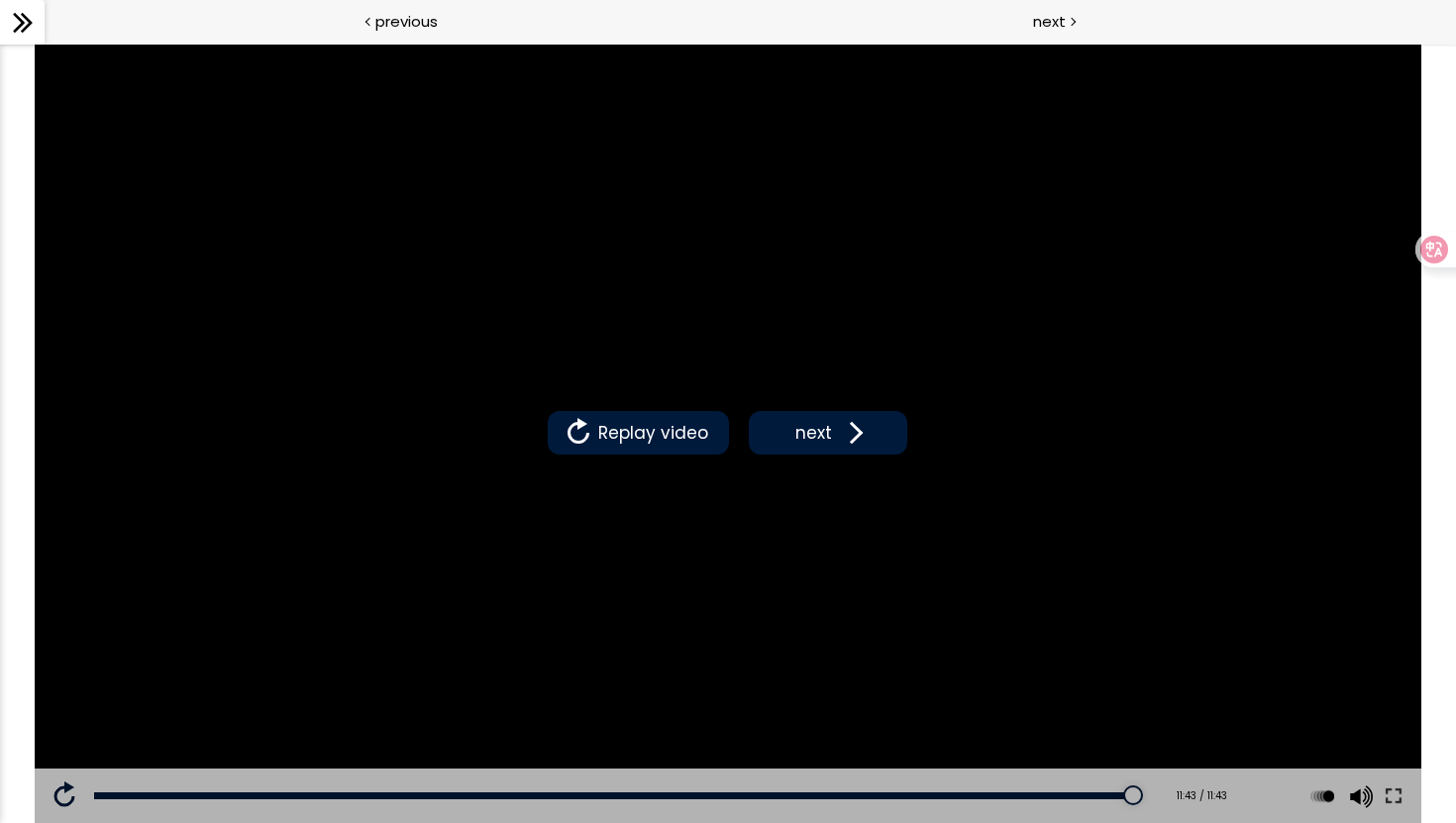 click 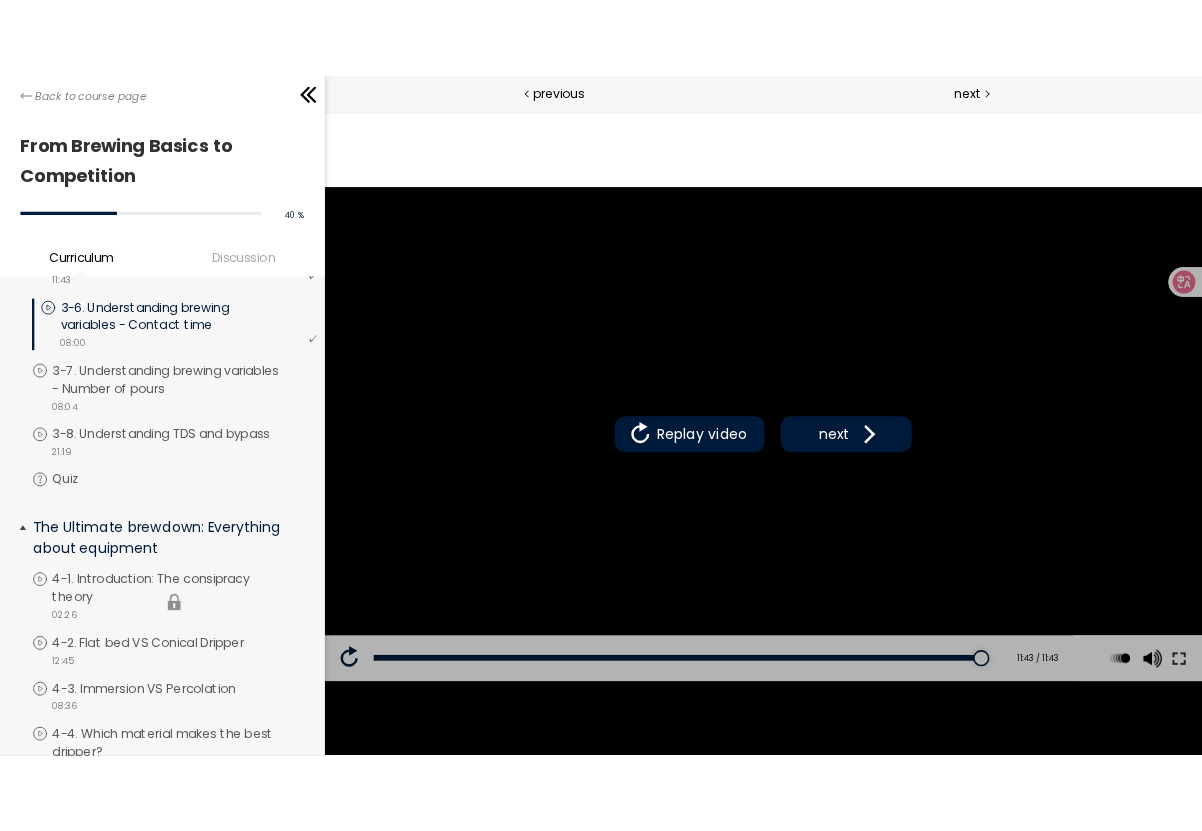 scroll, scrollTop: 1065, scrollLeft: 0, axis: vertical 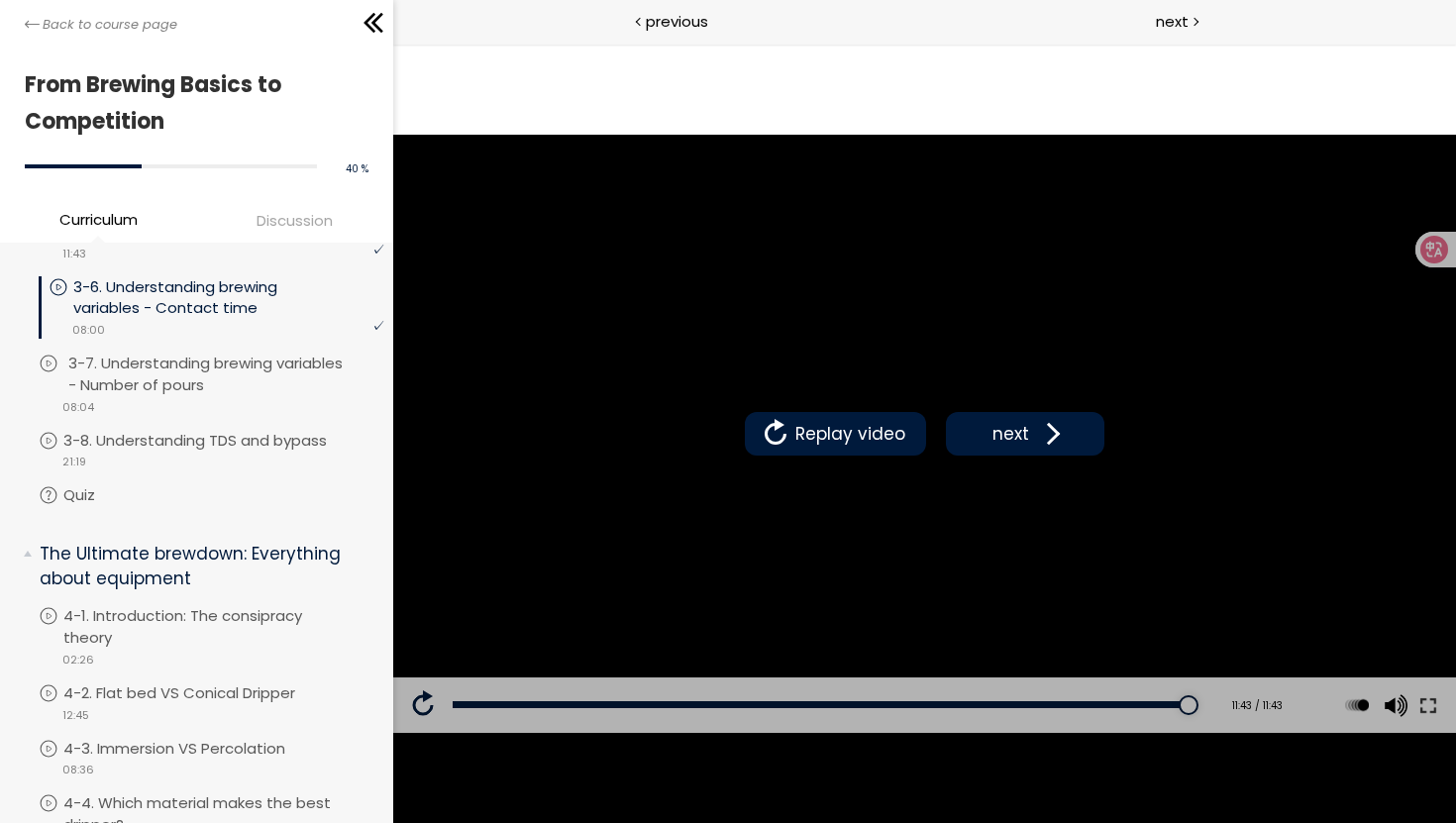 click on "3-7. Understanding brewing variables - Number of pours" at bounding box center [228, 374] 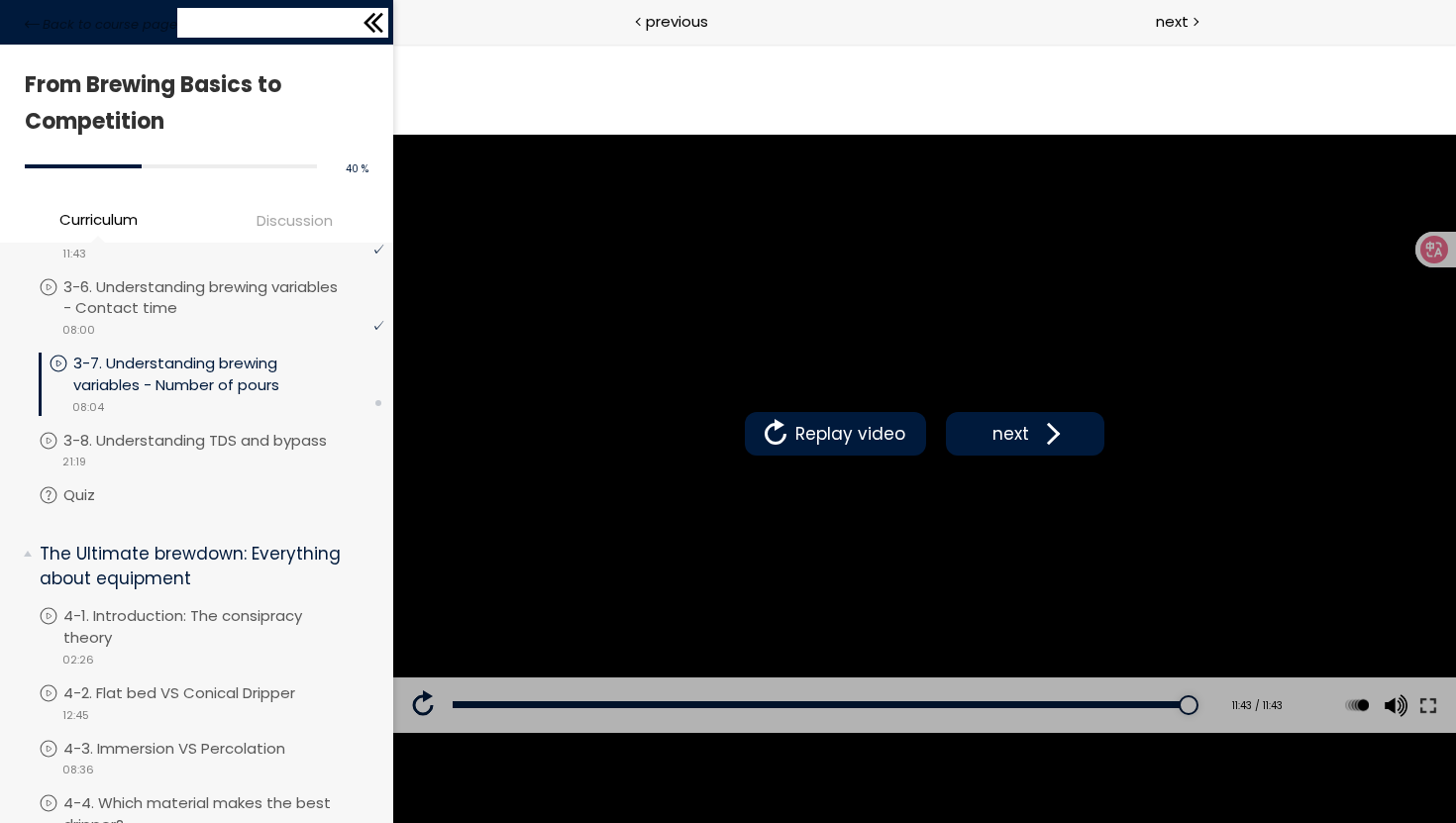 click 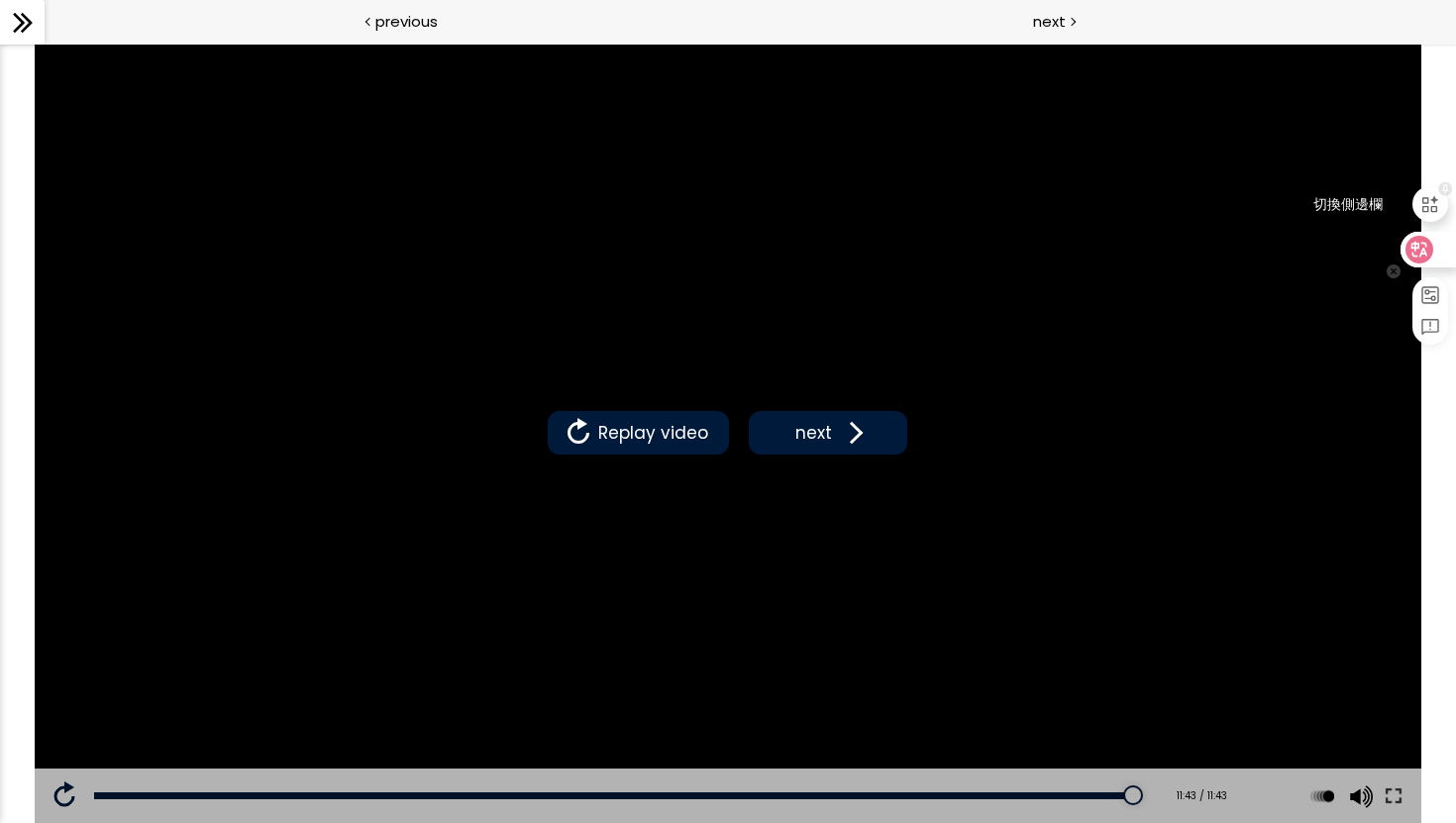 click at bounding box center (1430, 204) 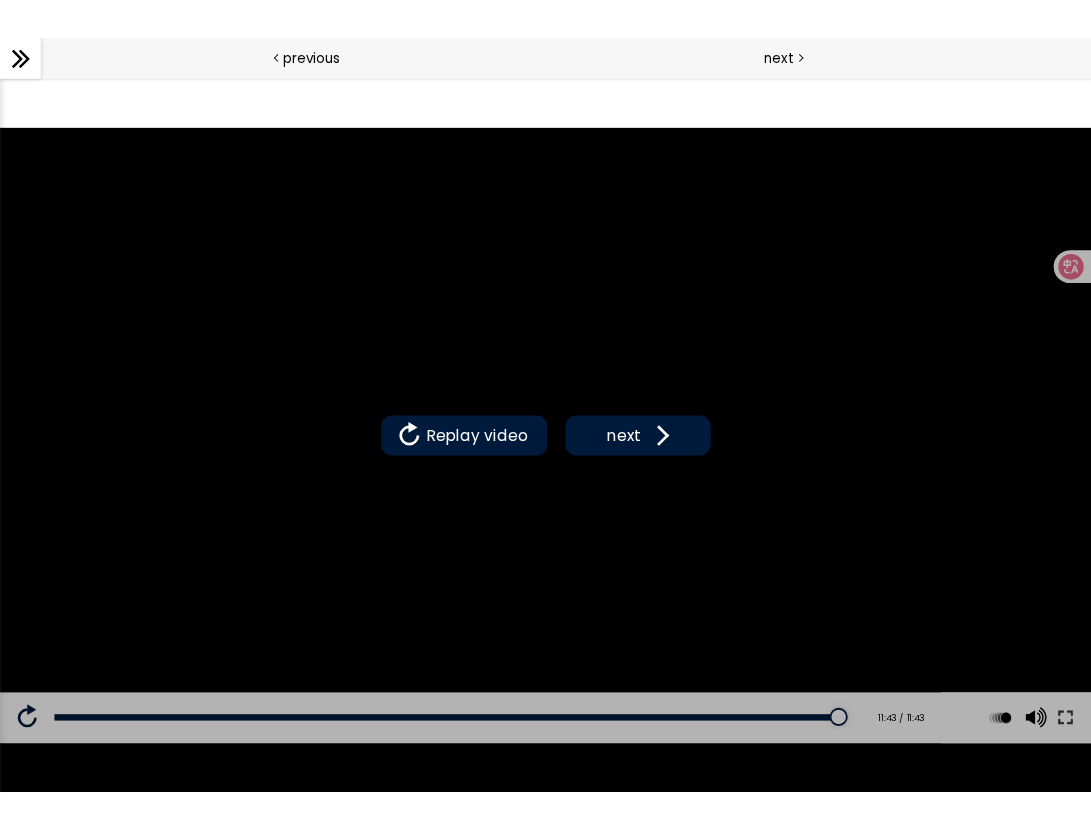 scroll, scrollTop: 1065, scrollLeft: 0, axis: vertical 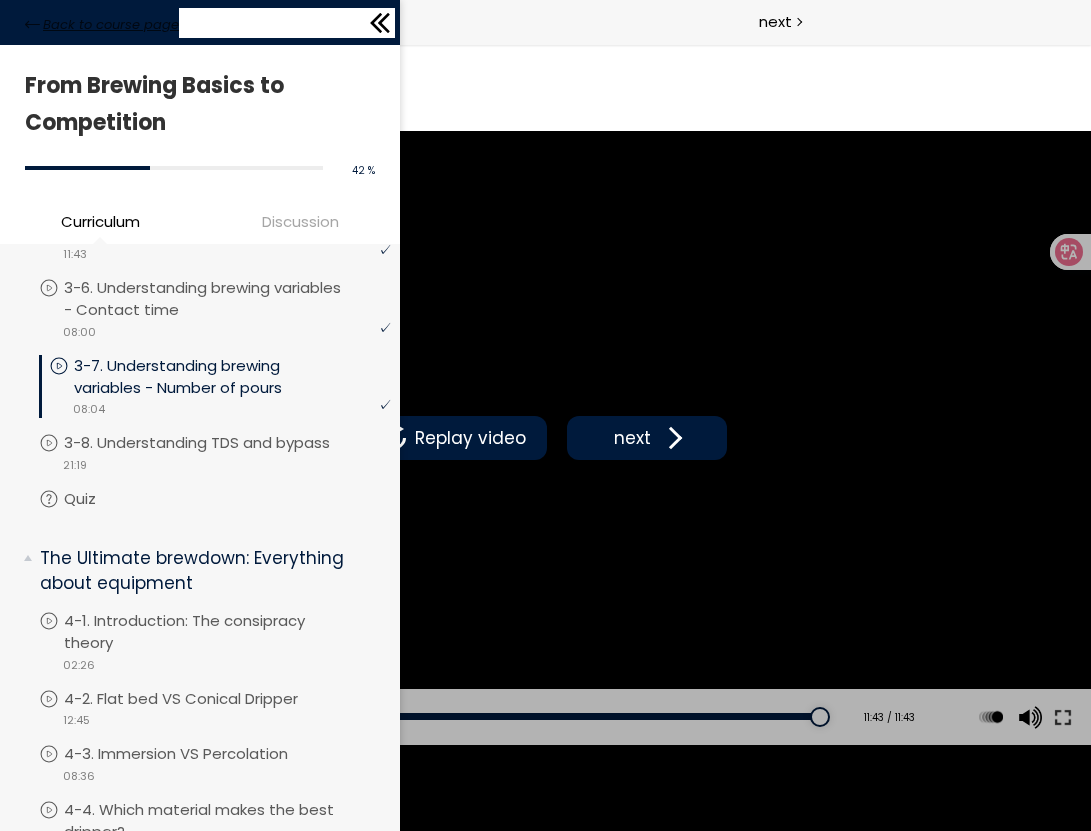 click on "Back to course page" at bounding box center (102, 25) 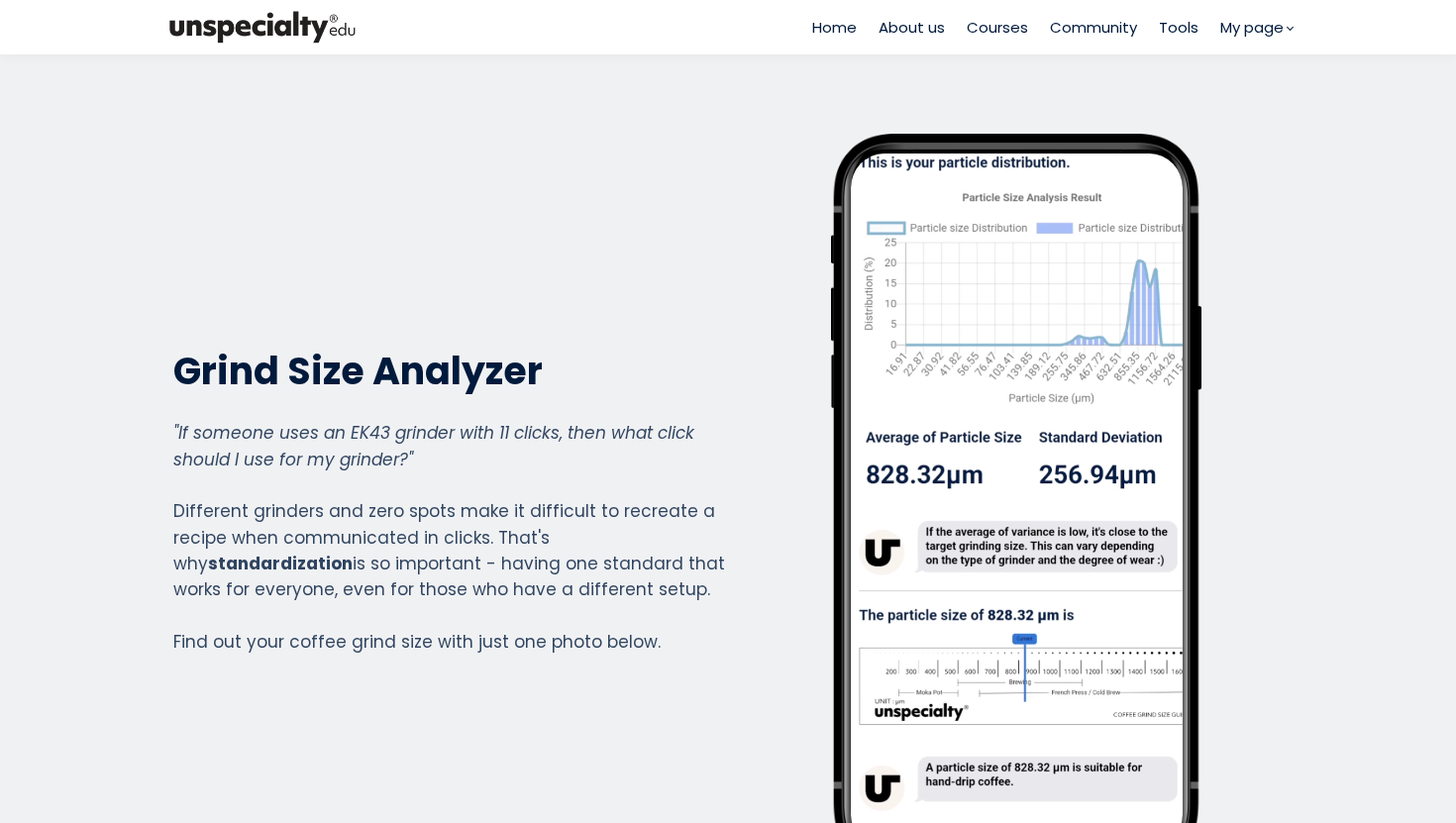 scroll, scrollTop: 0, scrollLeft: 0, axis: both 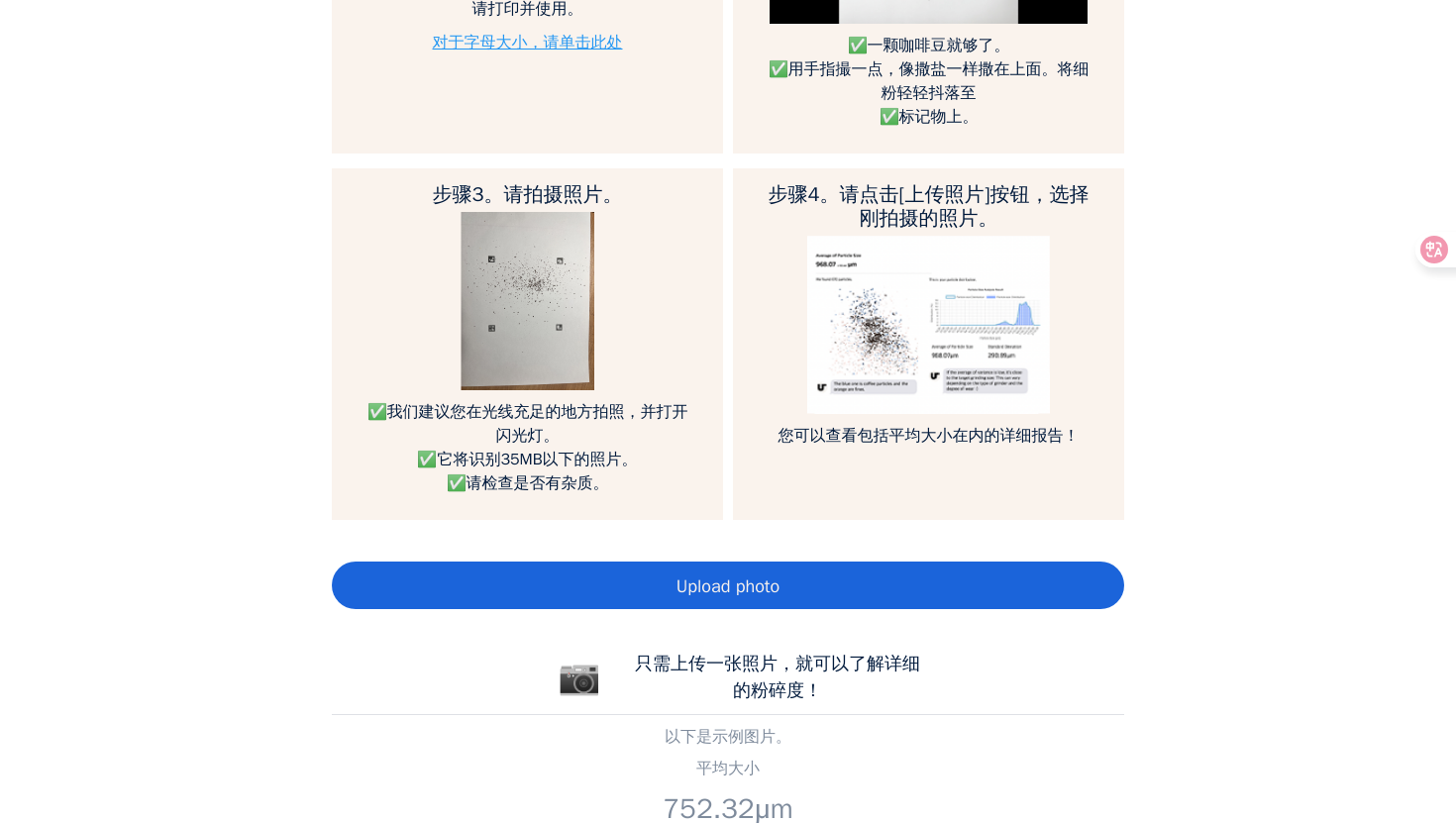 click on "Upload photo" at bounding box center [728, 585] 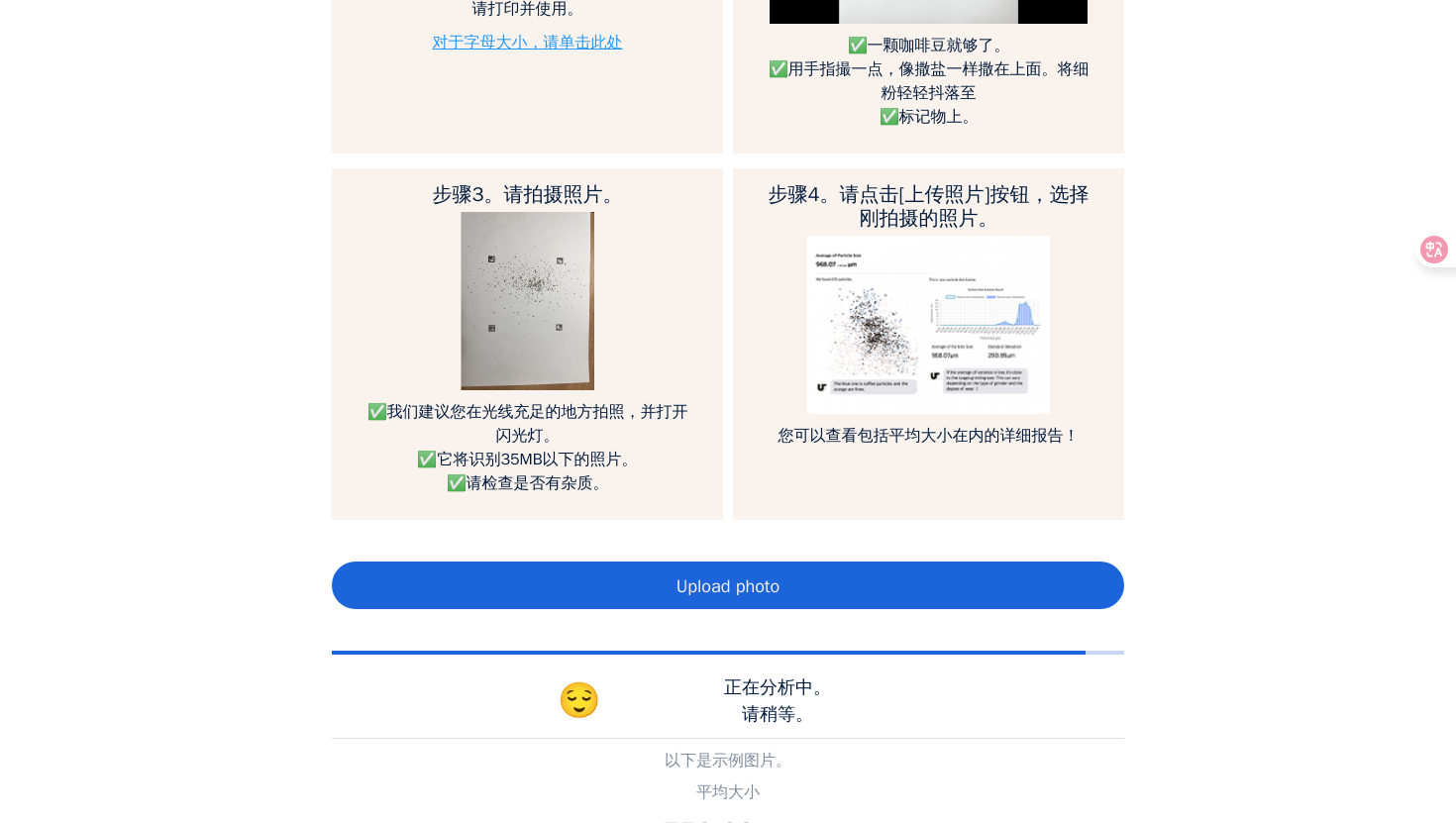 scroll, scrollTop: 988134, scrollLeft: 989684, axis: both 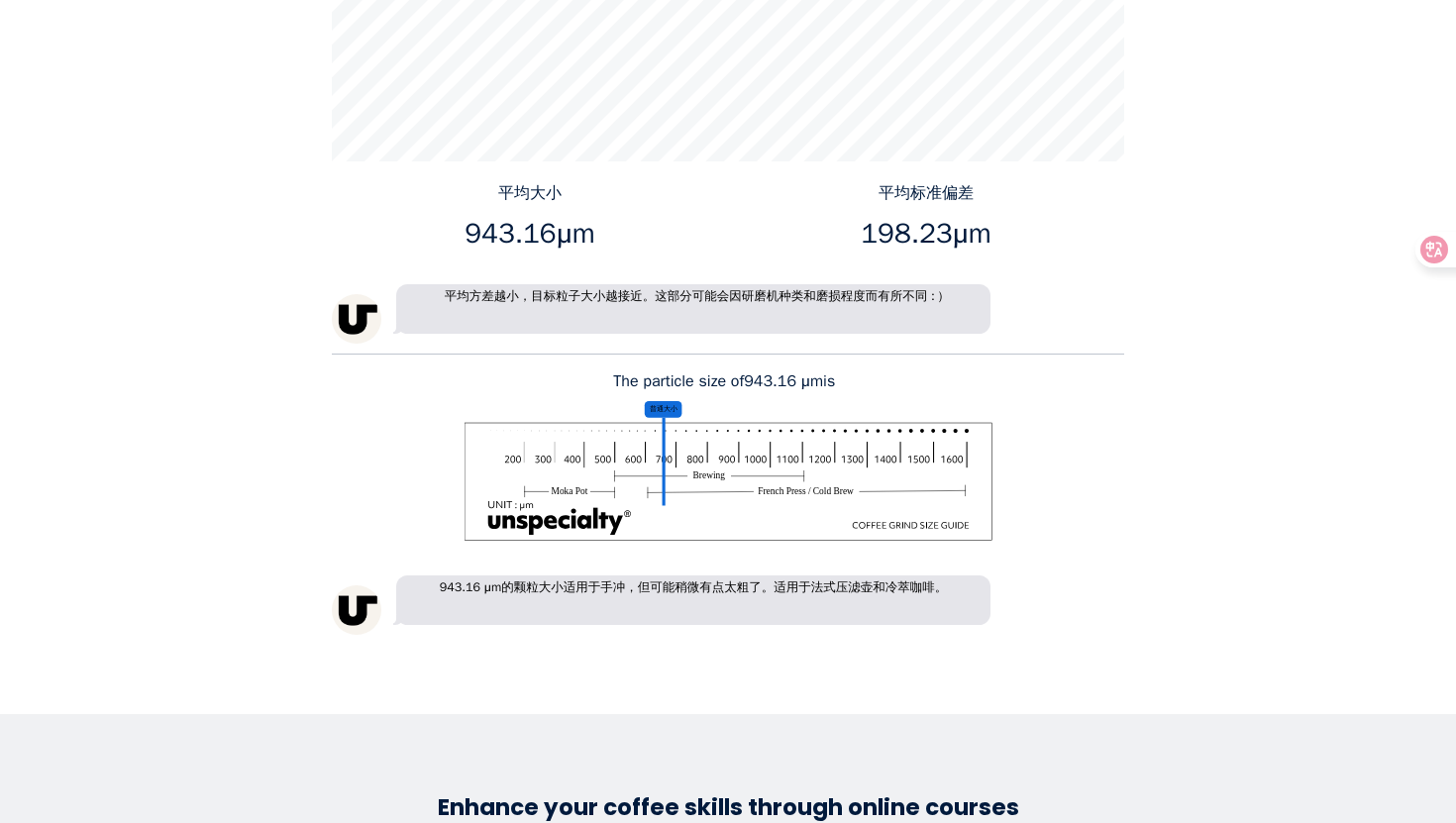 click on "943.16 μm的颗粒大小适用于手冲，但可能稍微有点太粗了。适用于法式压滤壶和冷萃咖啡。" at bounding box center [693, 600] 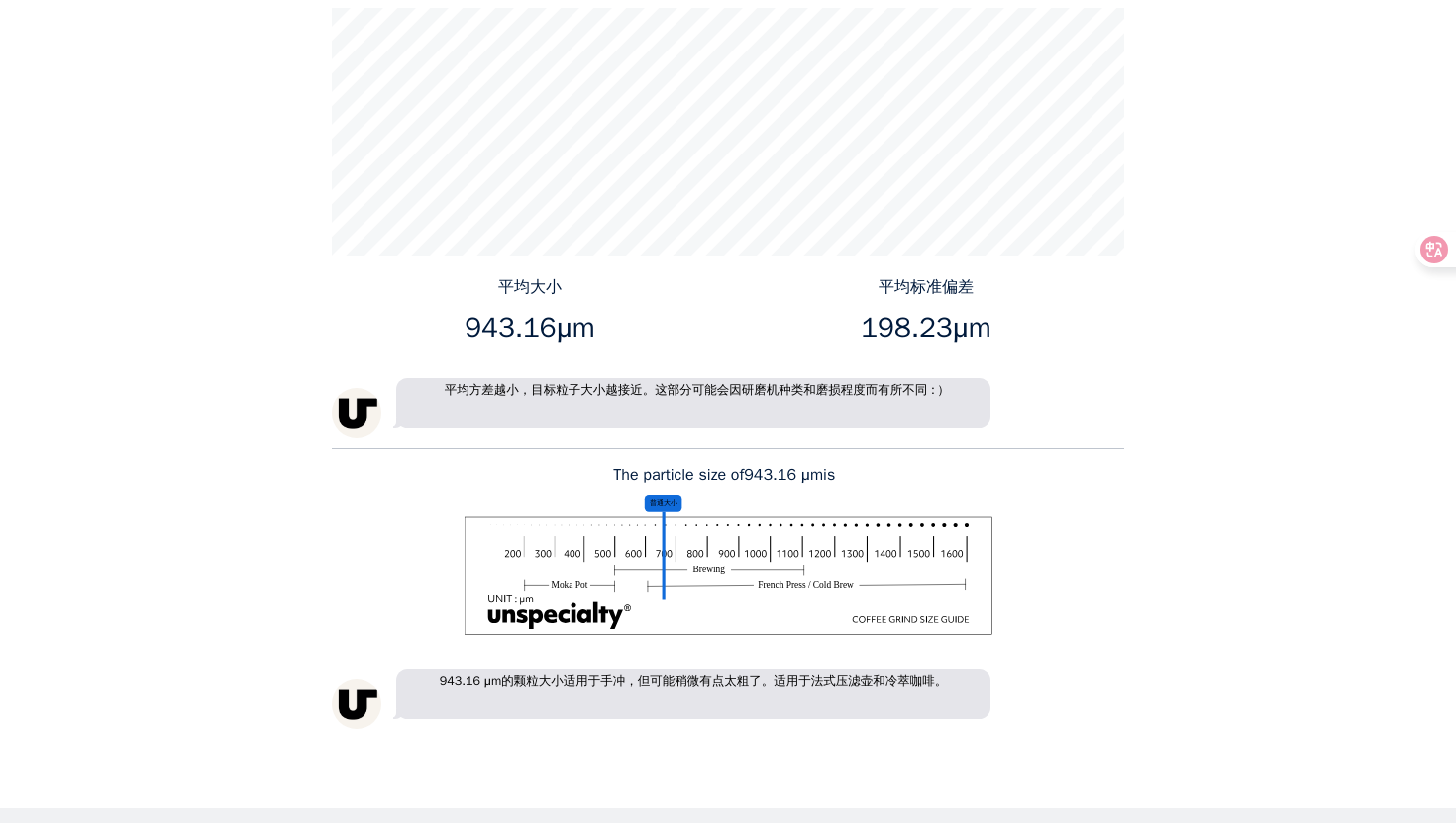 scroll, scrollTop: 3160, scrollLeft: 0, axis: vertical 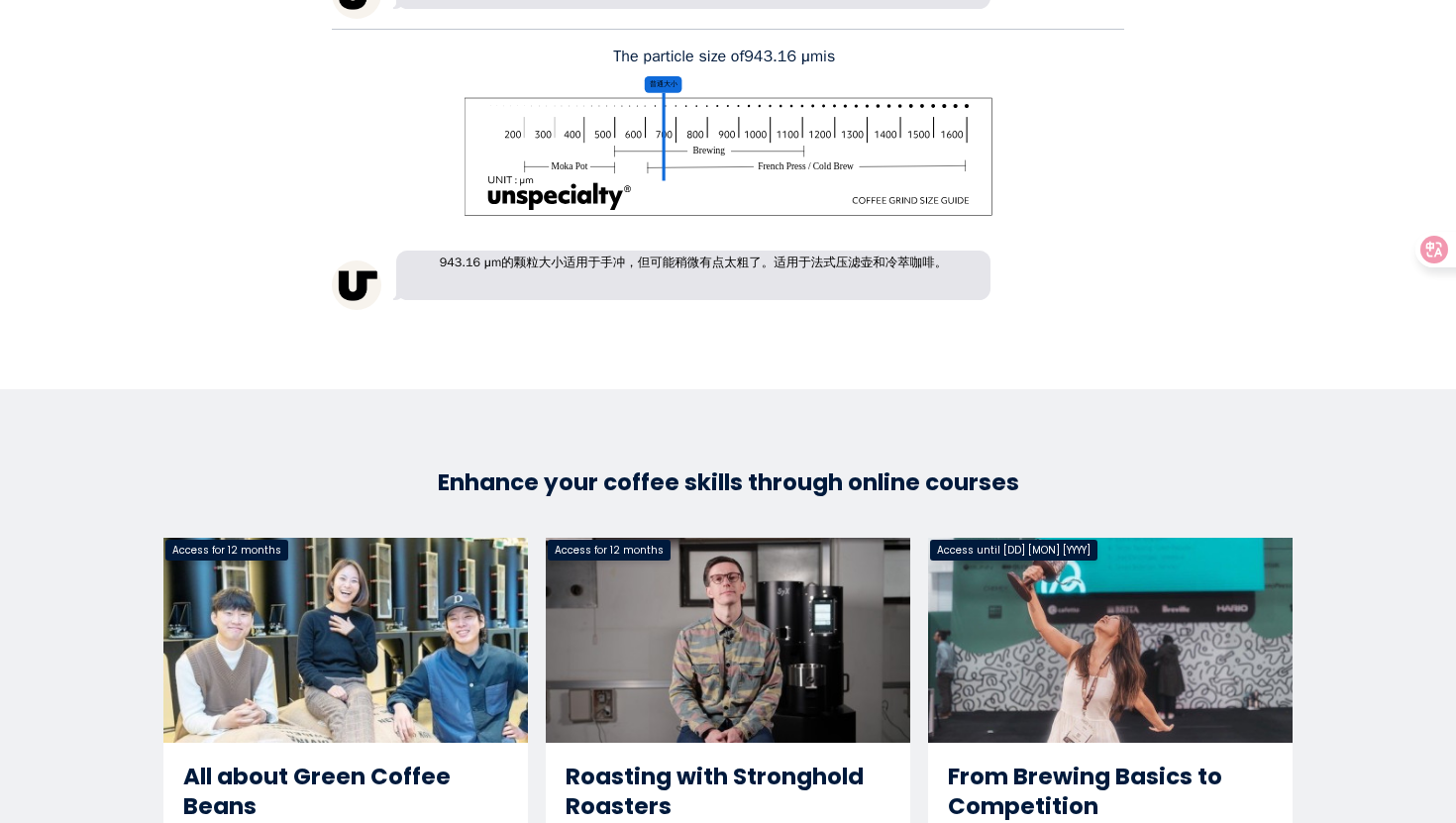 click on "943.16 μm的颗粒大小适用于手冲，但可能稍微有点太粗了。适用于法式压滤壶和冷萃咖啡。" at bounding box center (693, 275) 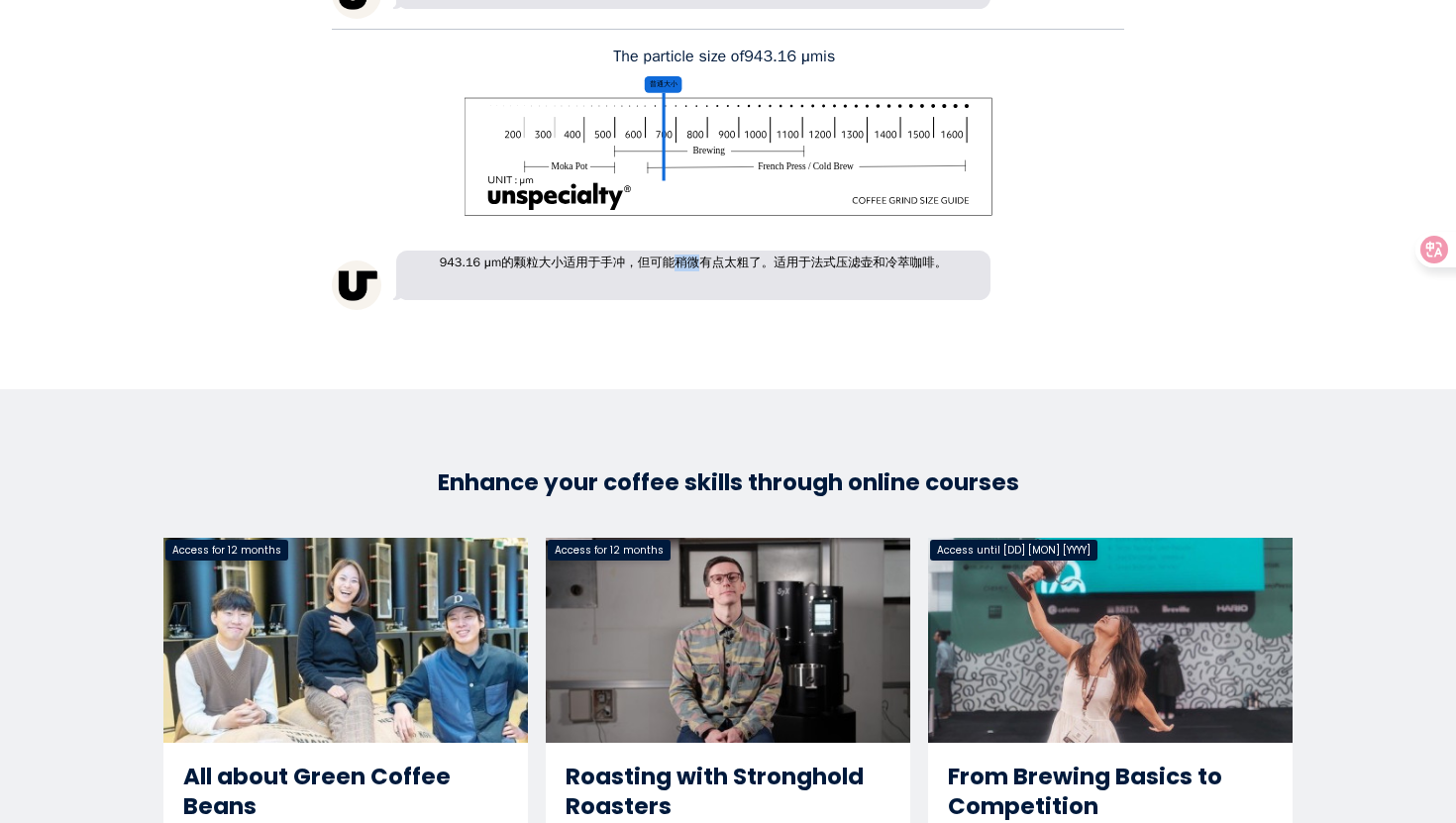 click on "943.16 μm的颗粒大小适用于手冲，但可能稍微有点太粗了。适用于法式压滤壶和冷萃咖啡。" at bounding box center [693, 275] 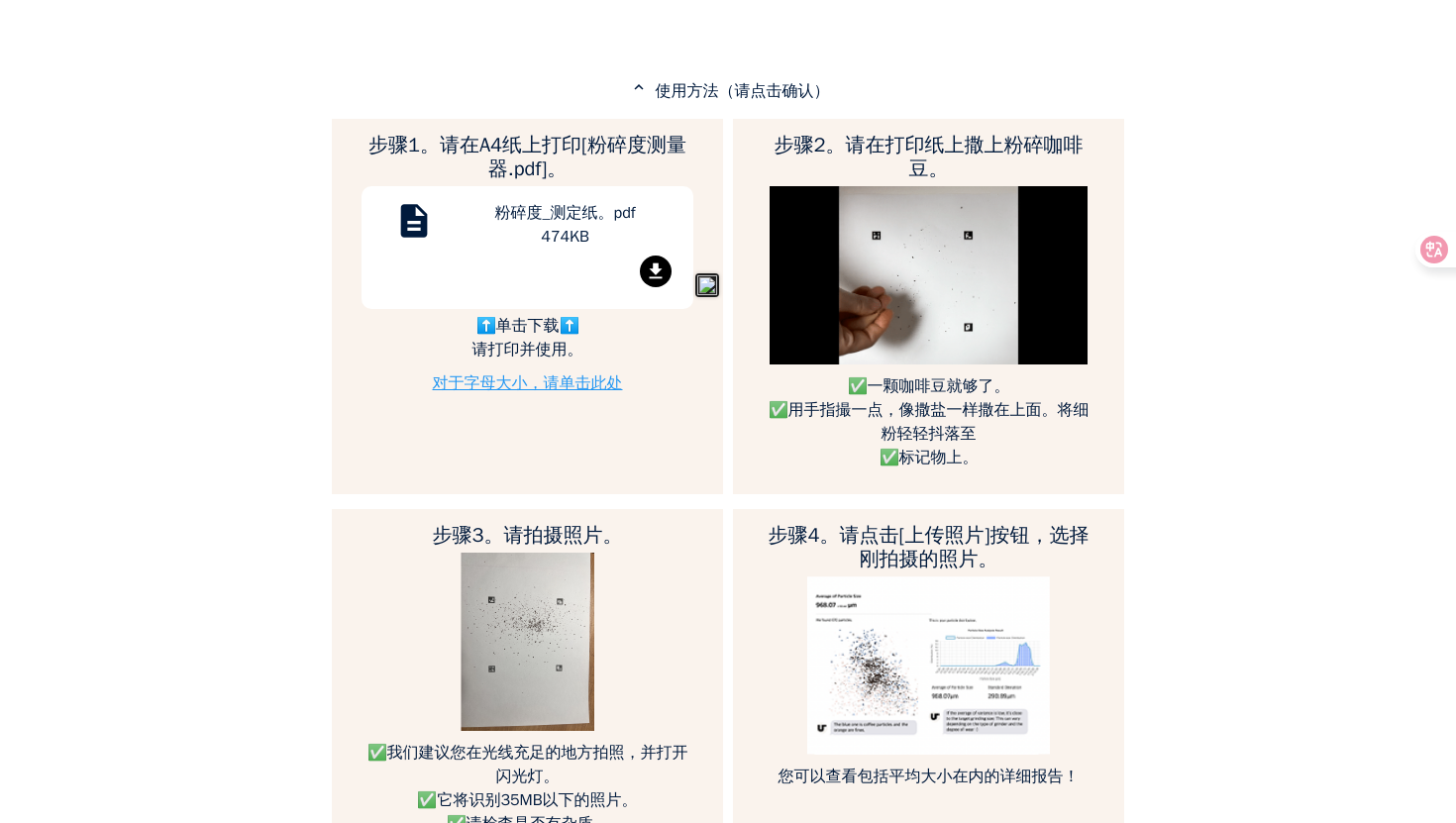 scroll, scrollTop: 0, scrollLeft: 0, axis: both 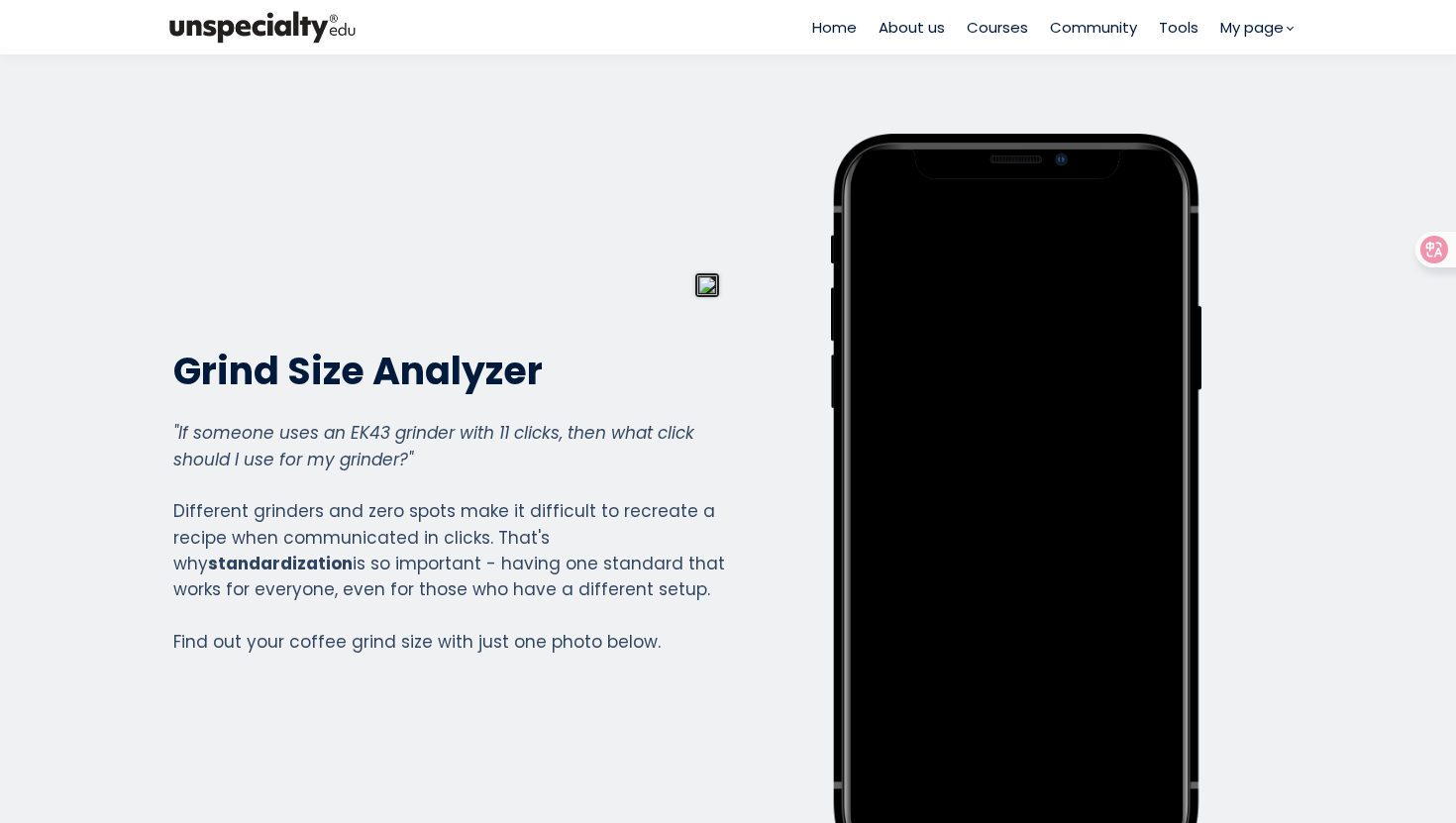 click on "Grind Size Analyzer Grind Size Analyzer
"If someone uses an EK43 grinder with 11 clicks, then what click should I use for my grinder?" Different grinders and zero spots make it difficult to recreate a recipe when communicated in clicks. That's why  standardization  is so important - having one standard that works for everyone, even for those who have a different setup. Find out your coffee grind size with just one photo below." at bounding box center [450, 500] 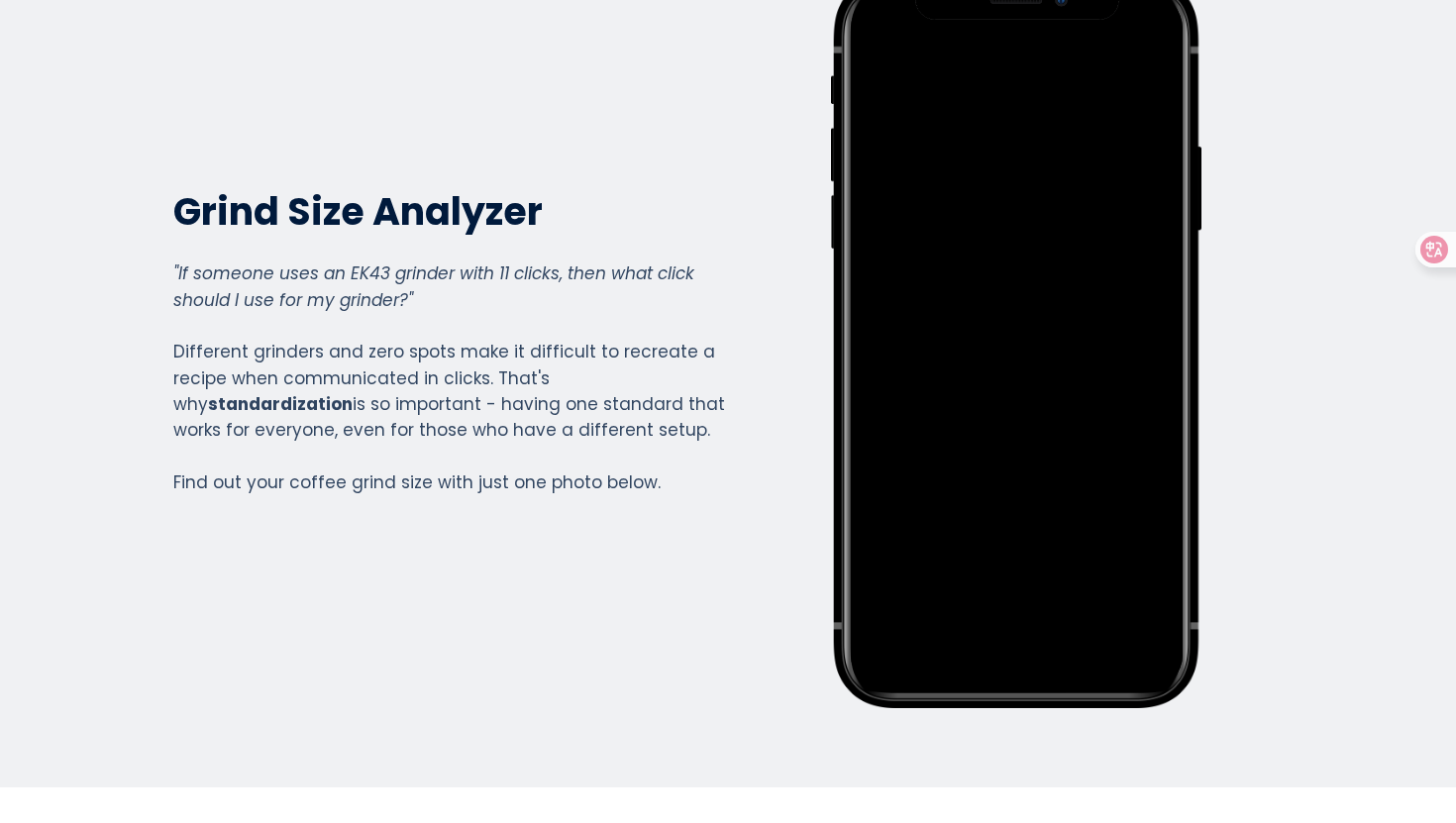 scroll, scrollTop: 0, scrollLeft: 0, axis: both 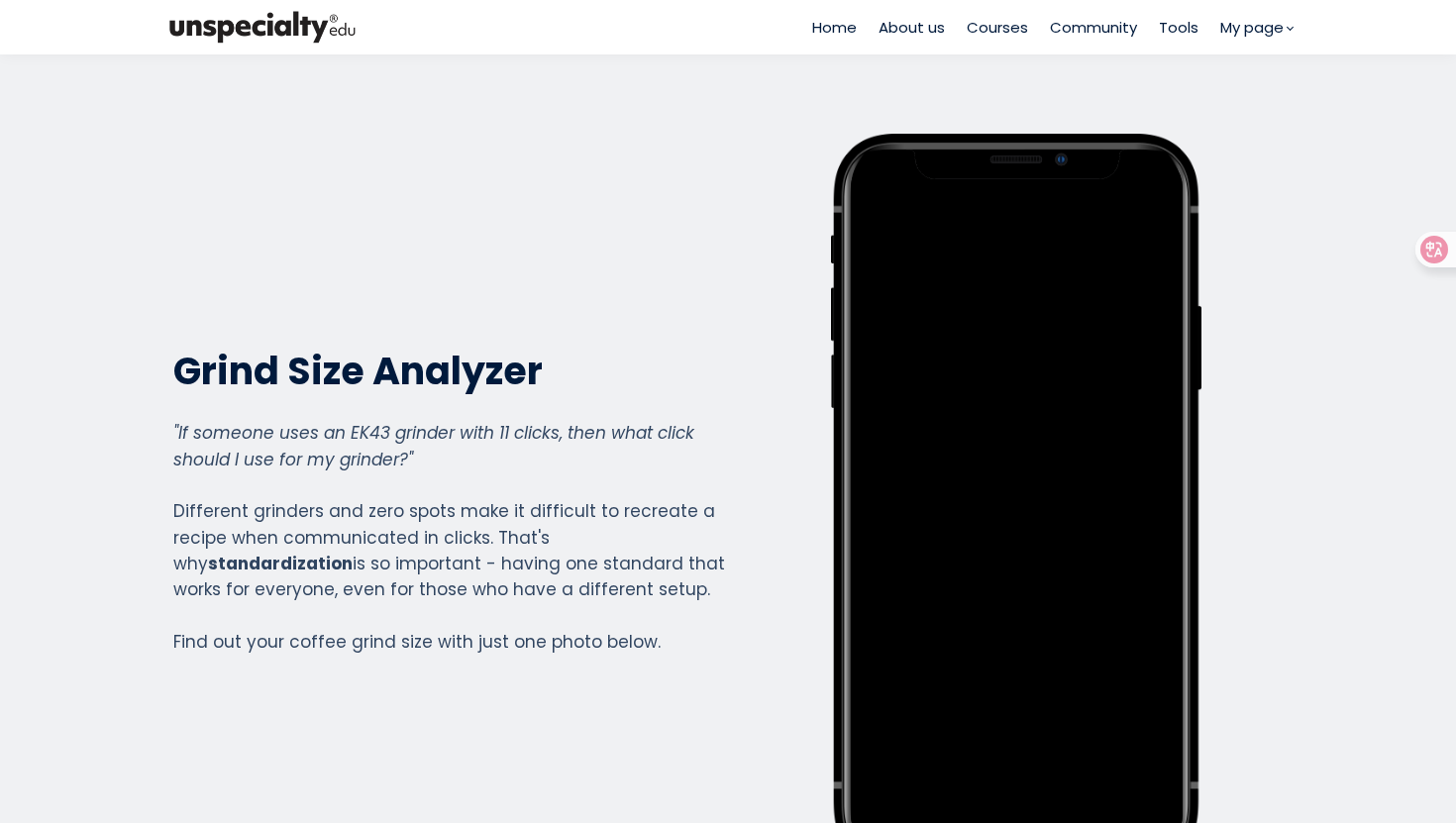 click on "Tools" at bounding box center (1179, 27) 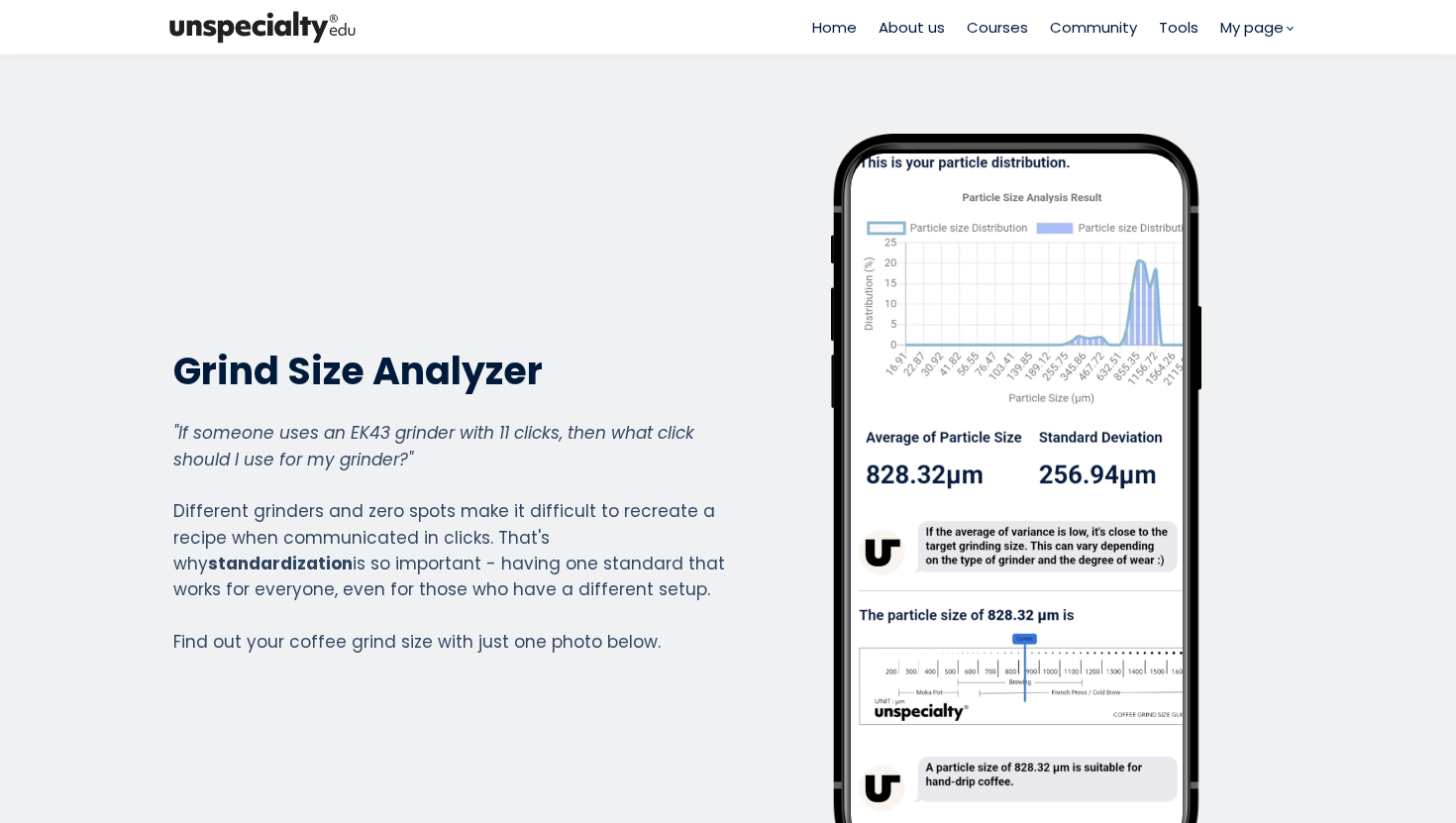 scroll, scrollTop: 0, scrollLeft: 0, axis: both 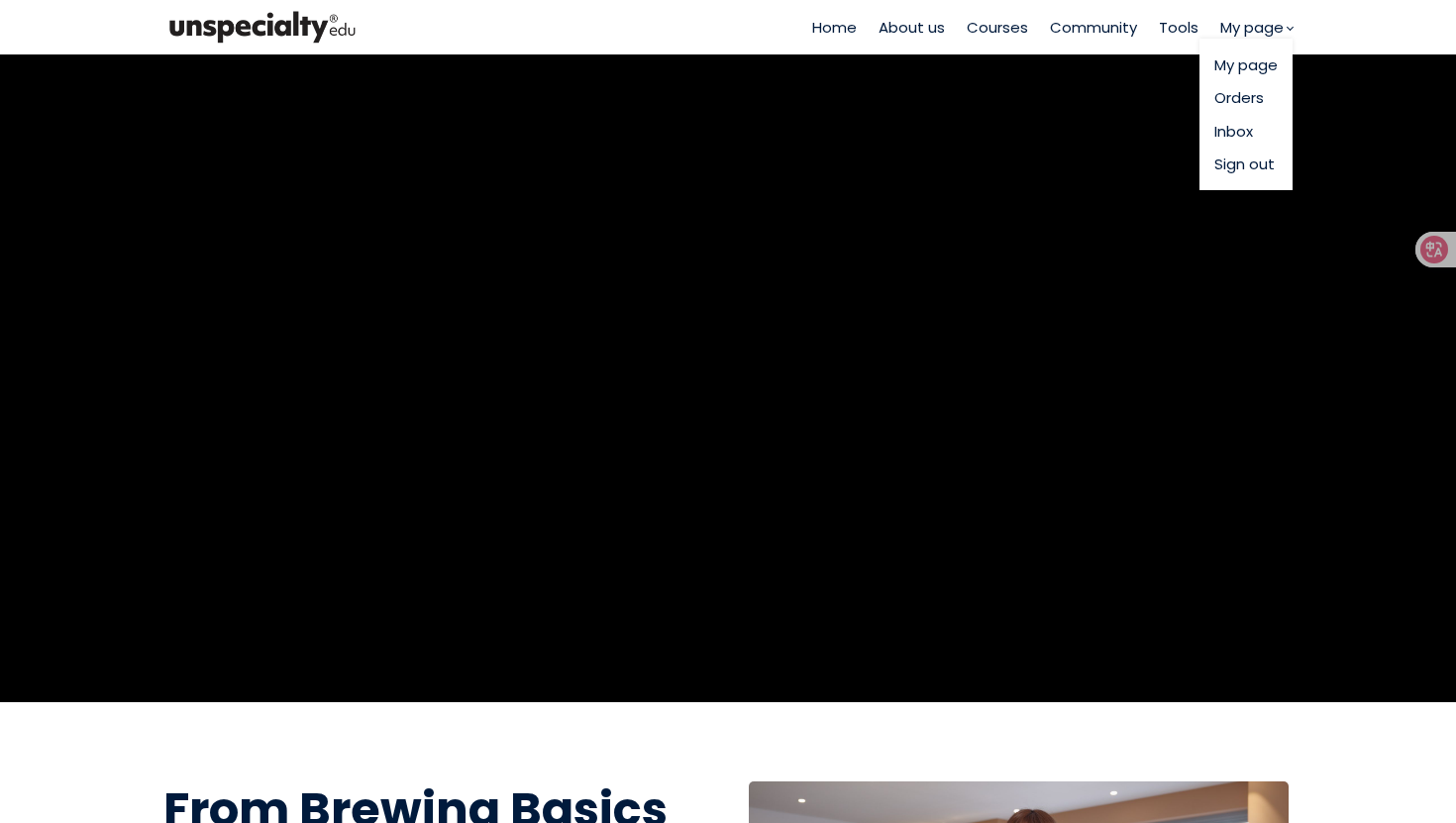click on "Orders" at bounding box center (1246, 97) 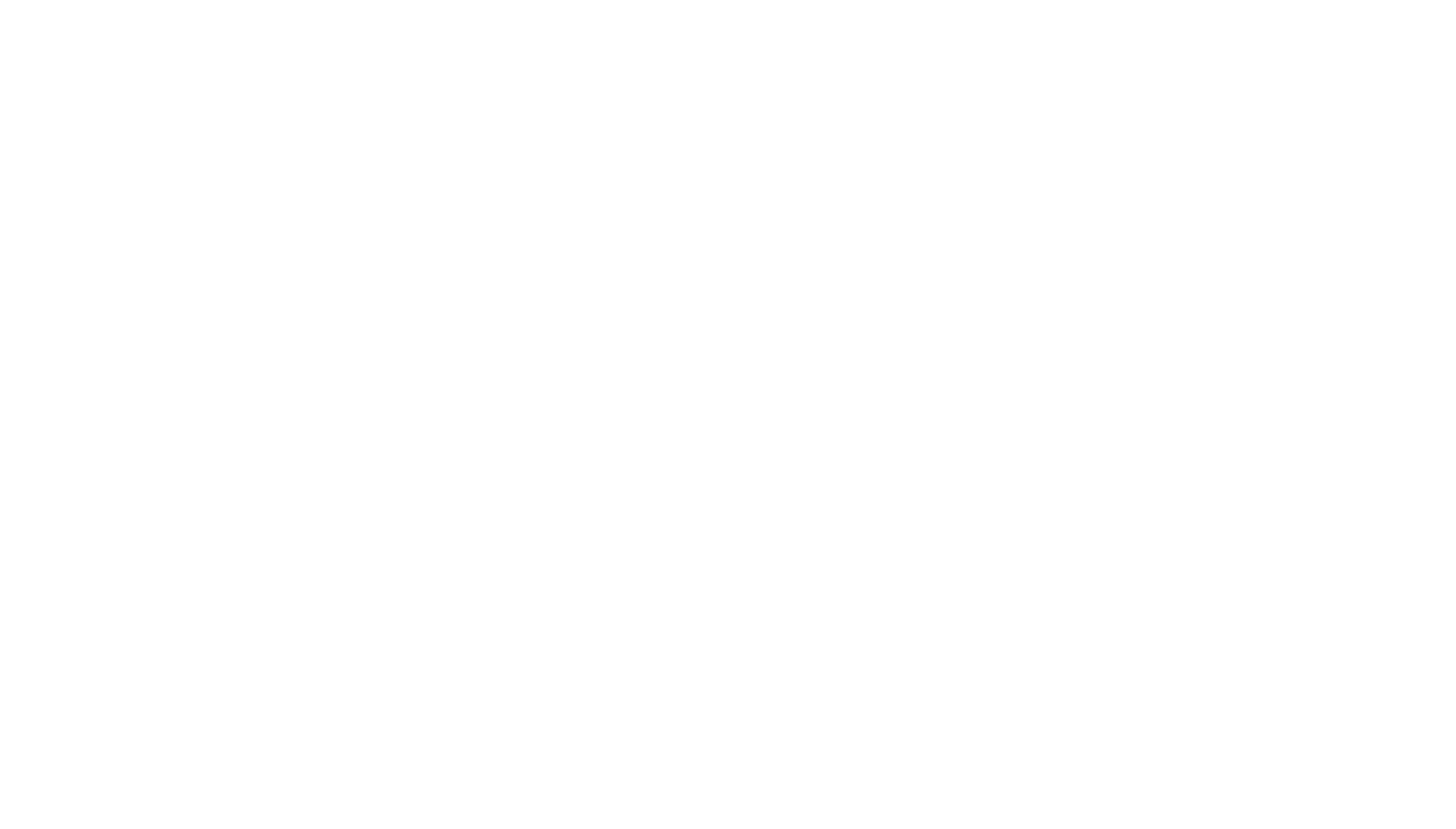 scroll, scrollTop: 0, scrollLeft: 0, axis: both 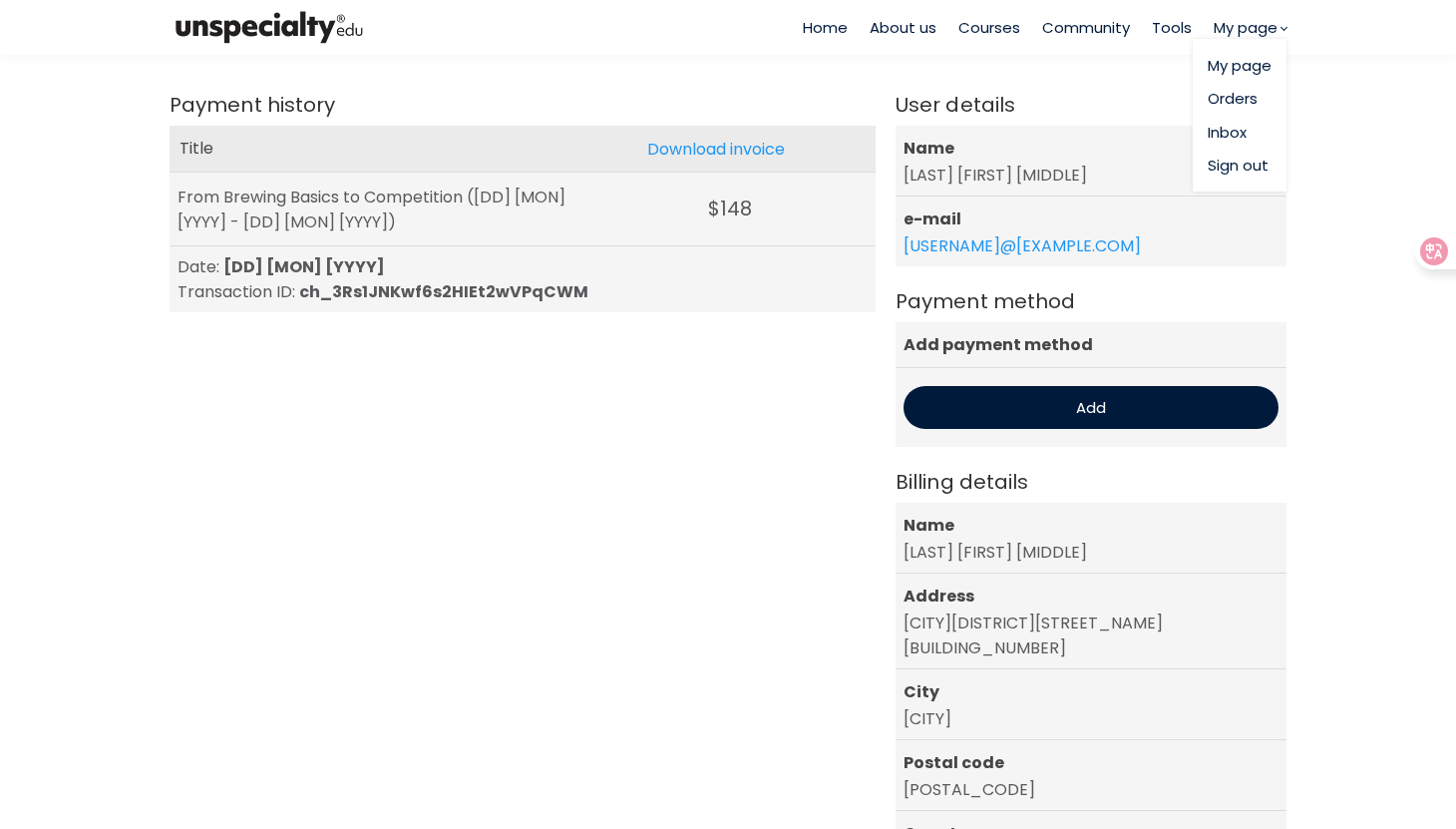 click on "My page" at bounding box center (1240, 65) 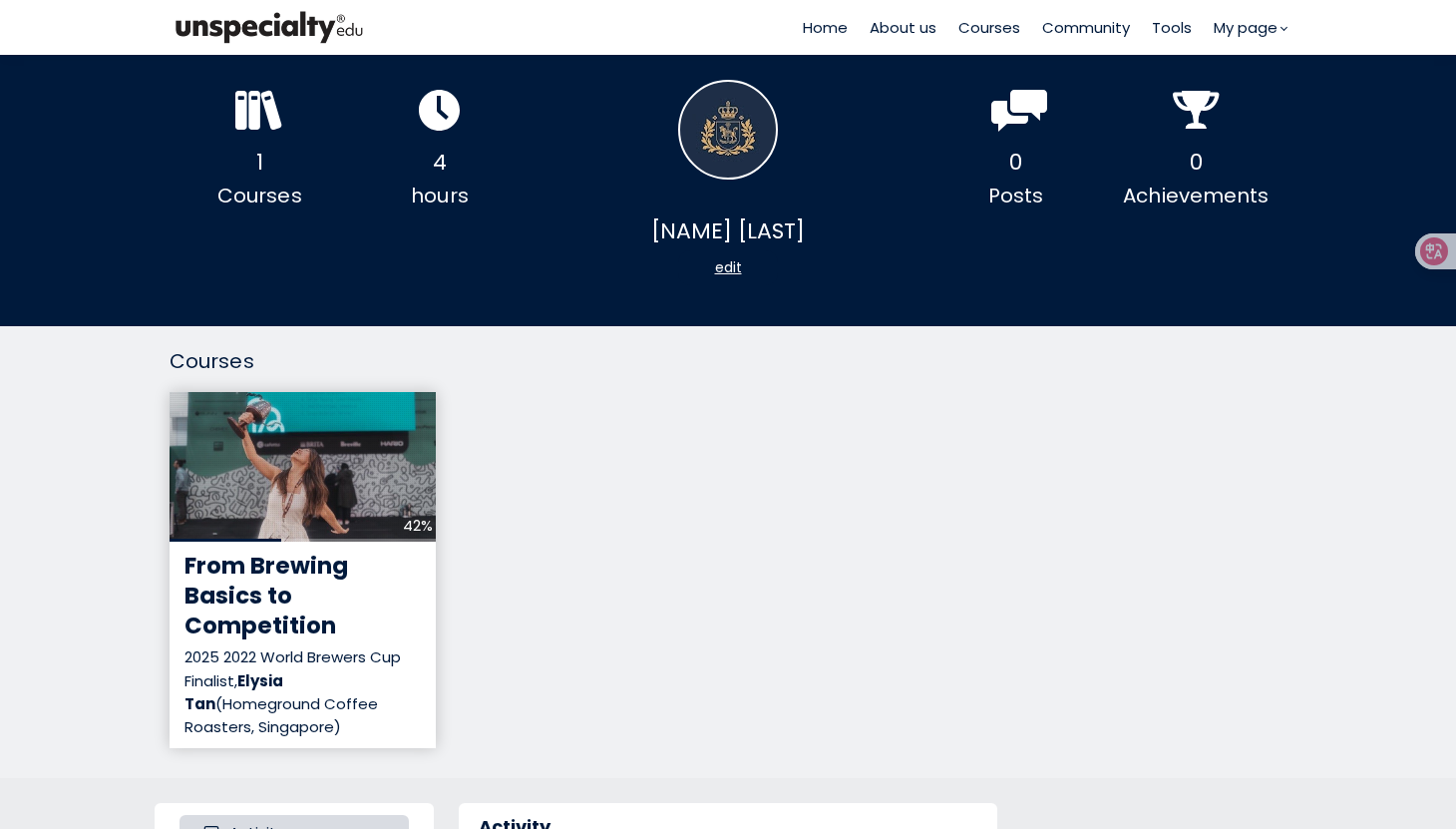 scroll, scrollTop: 73, scrollLeft: 0, axis: vertical 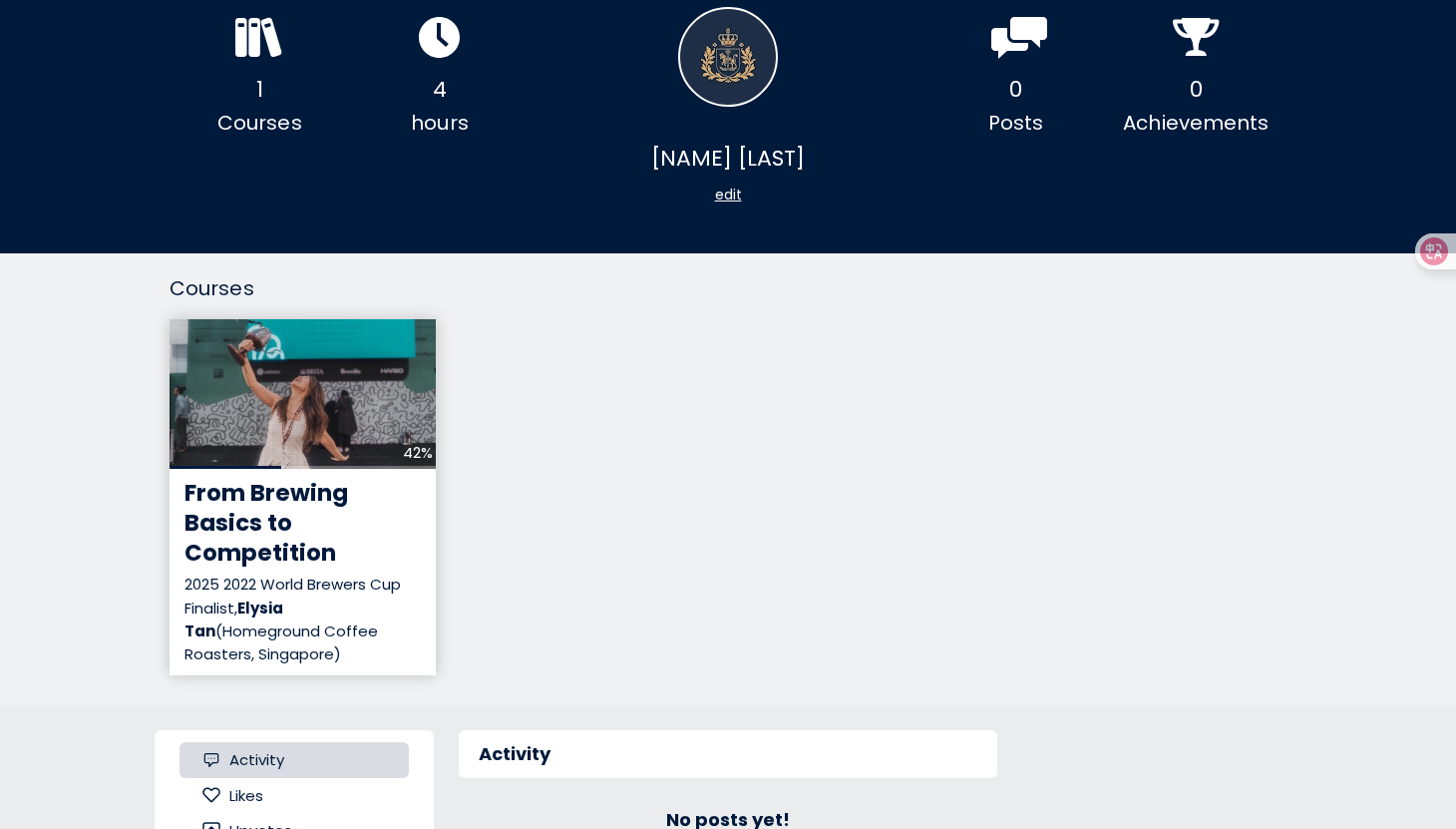 click on "From Brewing Basics to Competition
2025 2022 World Brewers Cup Finalist,  Elysia Tan  (Homeground Coffee Roasters, Singapore)" at bounding box center [302, 573] 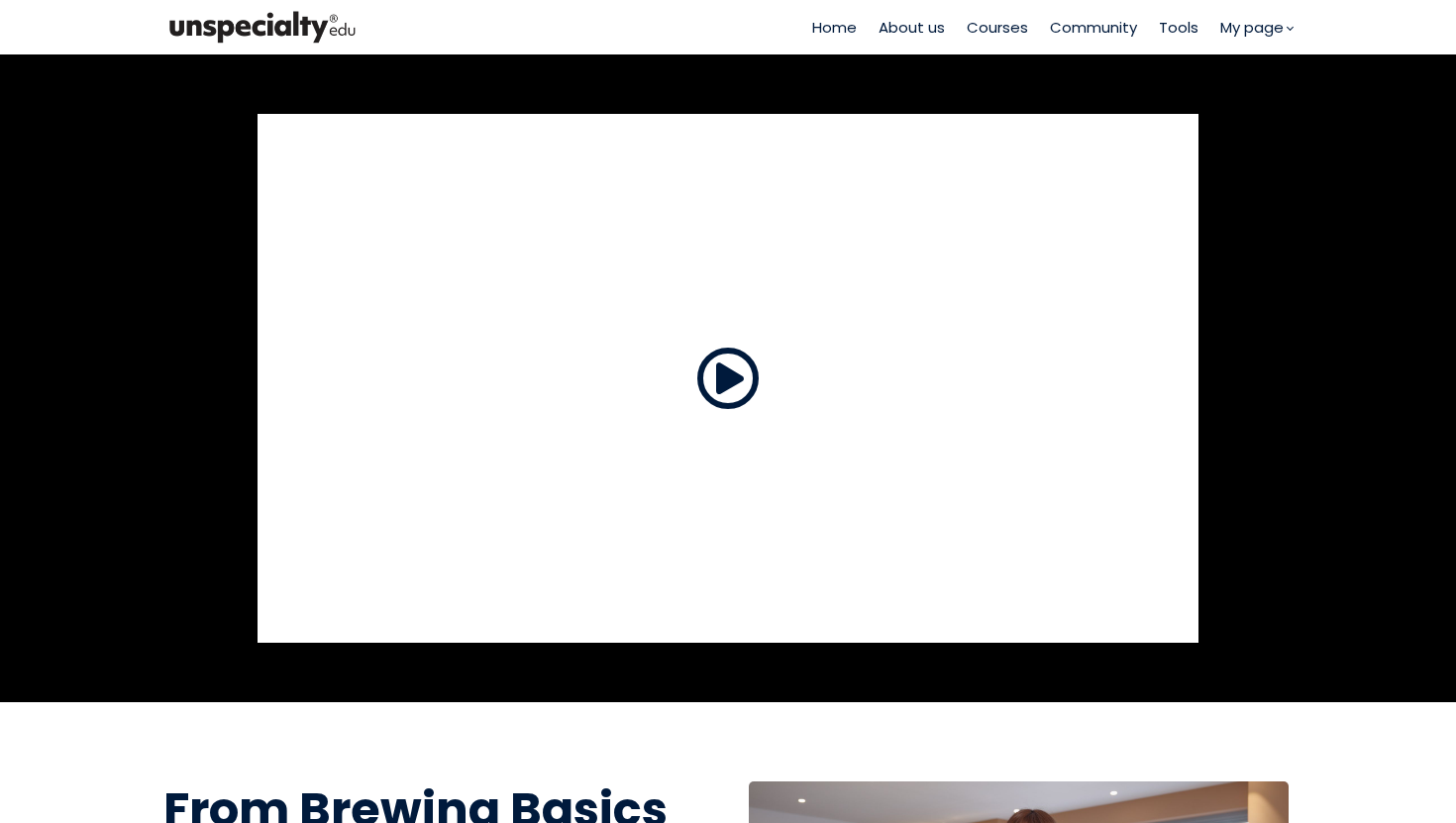 scroll, scrollTop: 0, scrollLeft: 0, axis: both 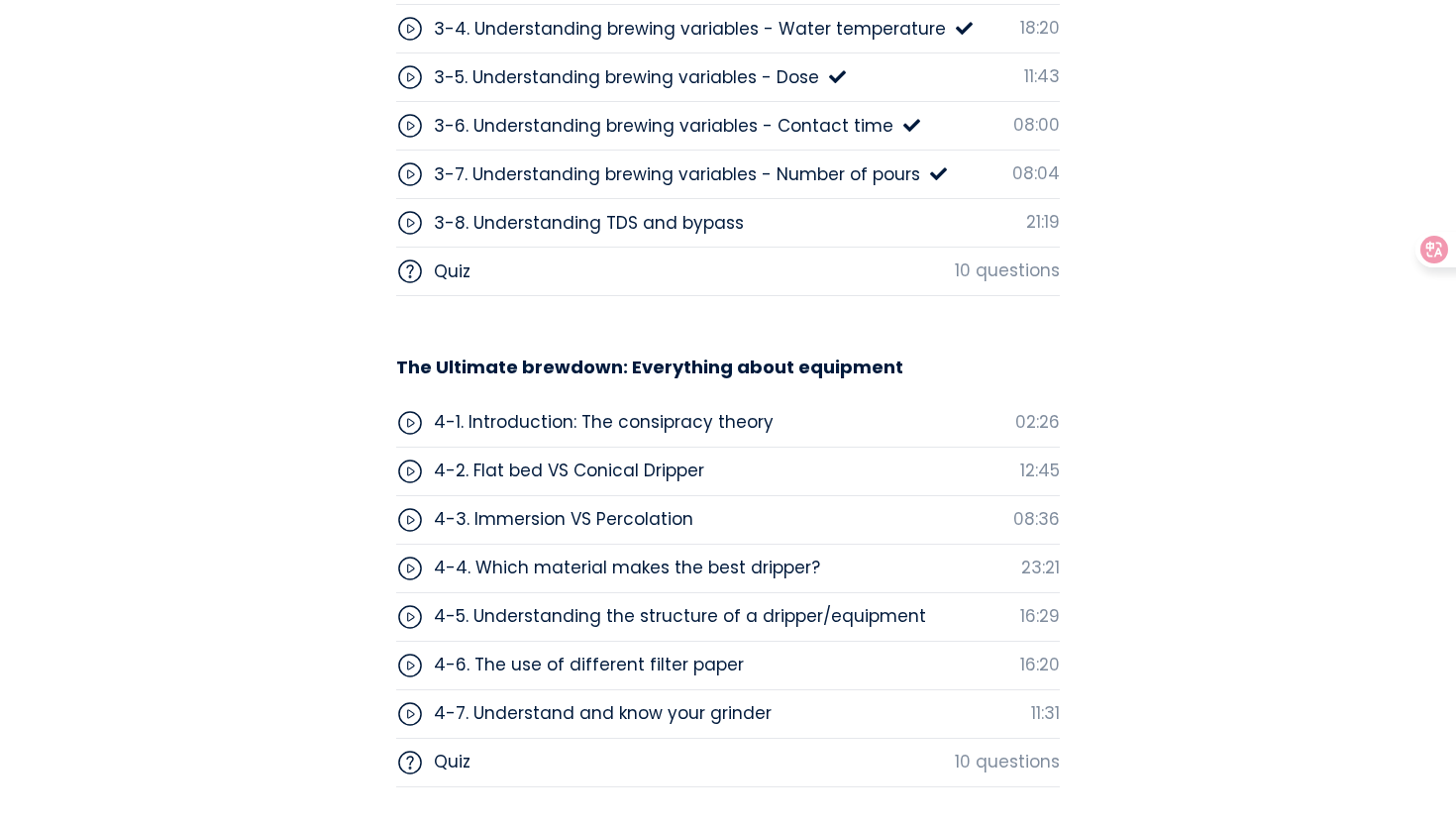 click on "3-8. Understanding TDS and bypass" at bounding box center [588, 223] 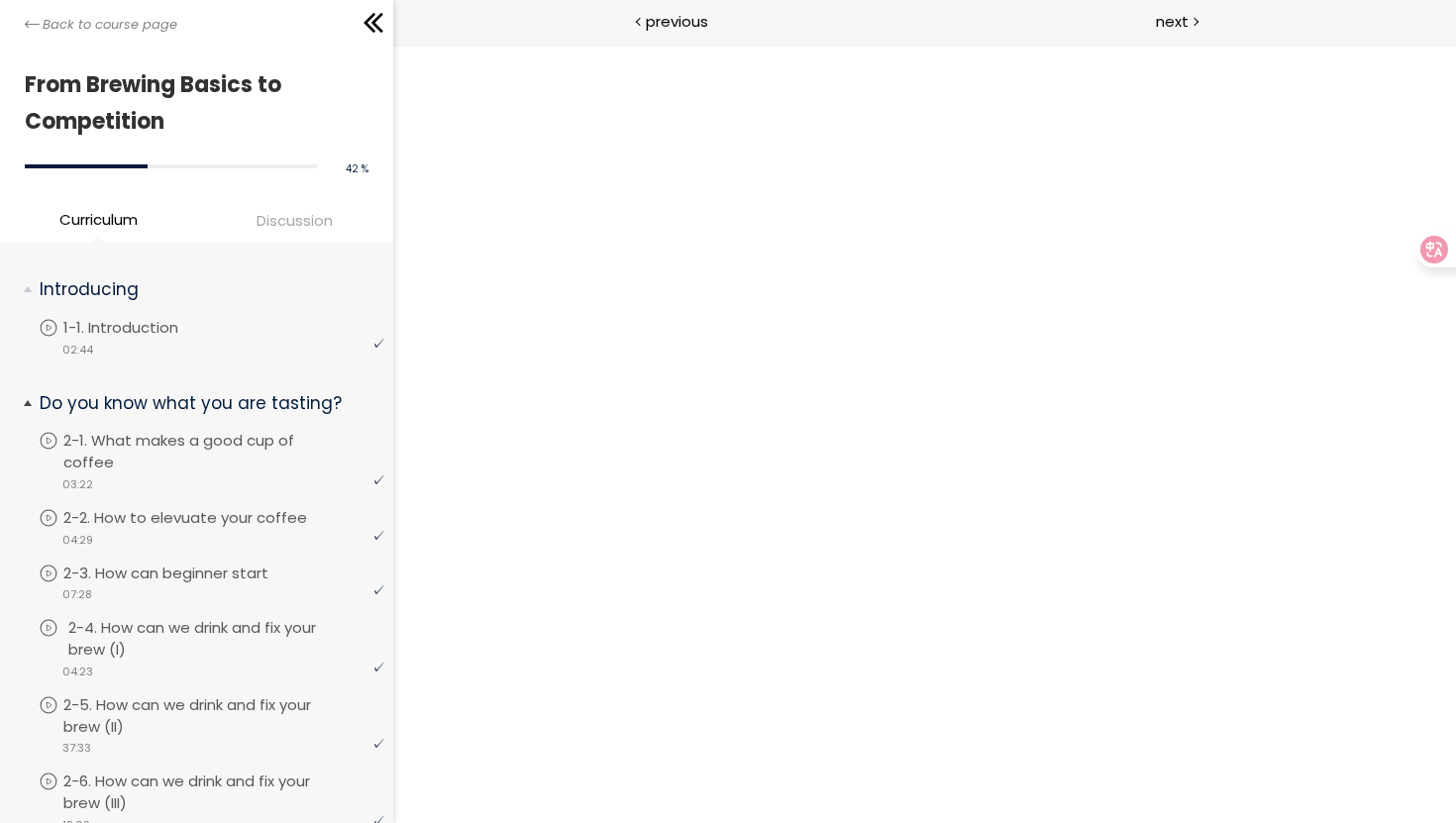 scroll, scrollTop: 0, scrollLeft: 0, axis: both 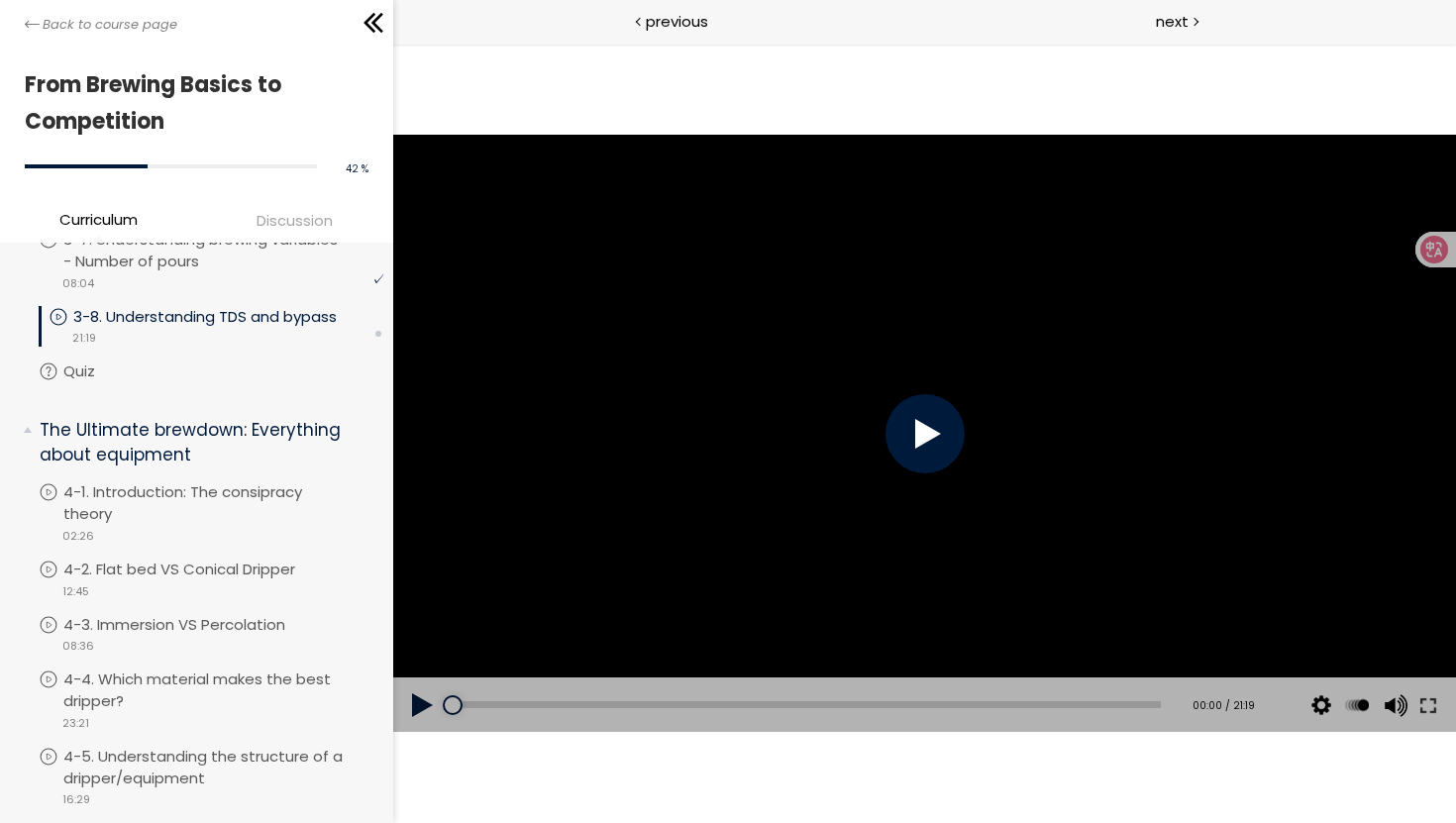 click at bounding box center (923, 434) 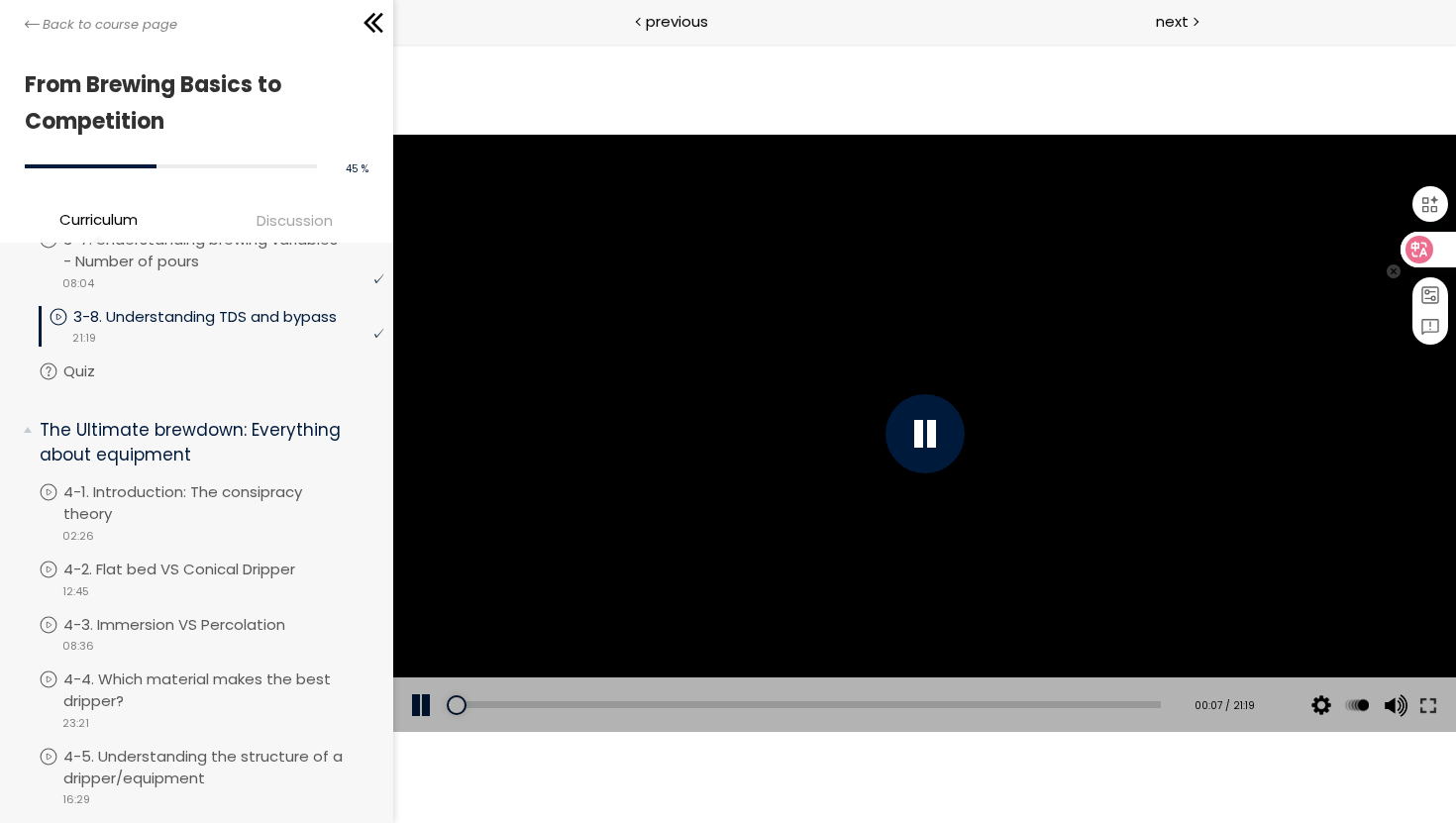 click at bounding box center (1427, 250) 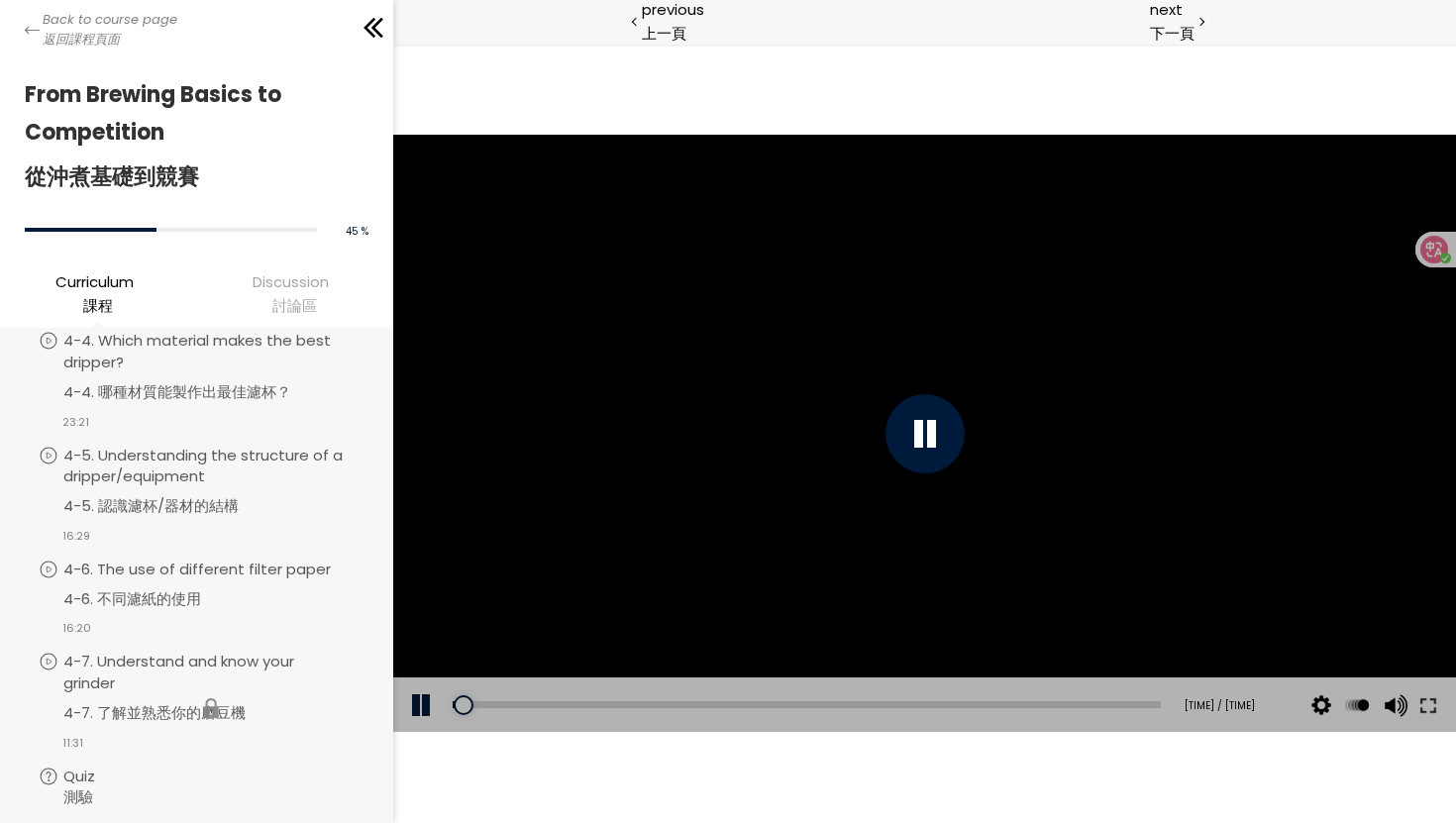 scroll, scrollTop: 2008, scrollLeft: 0, axis: vertical 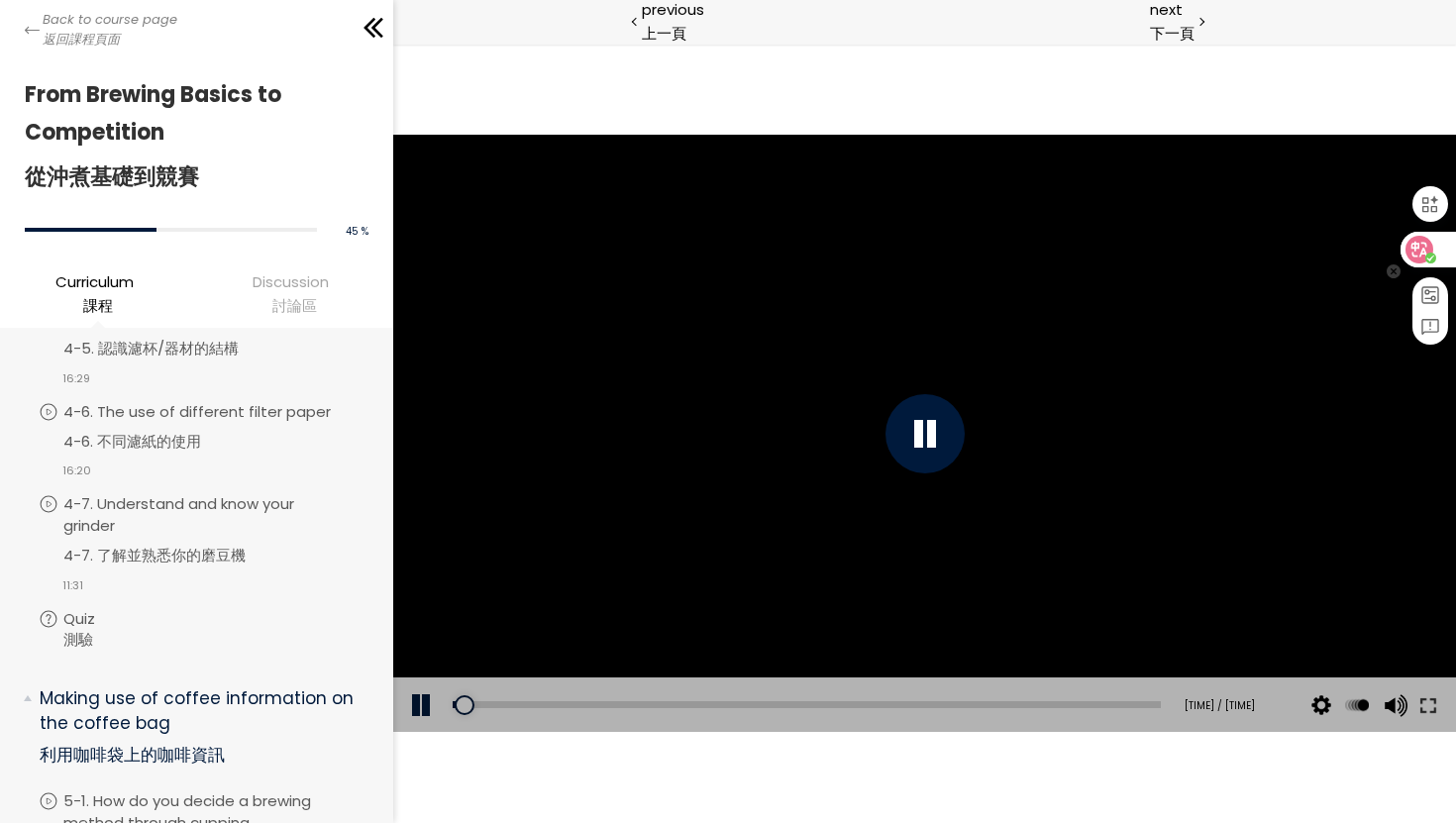 click at bounding box center [1427, 250] 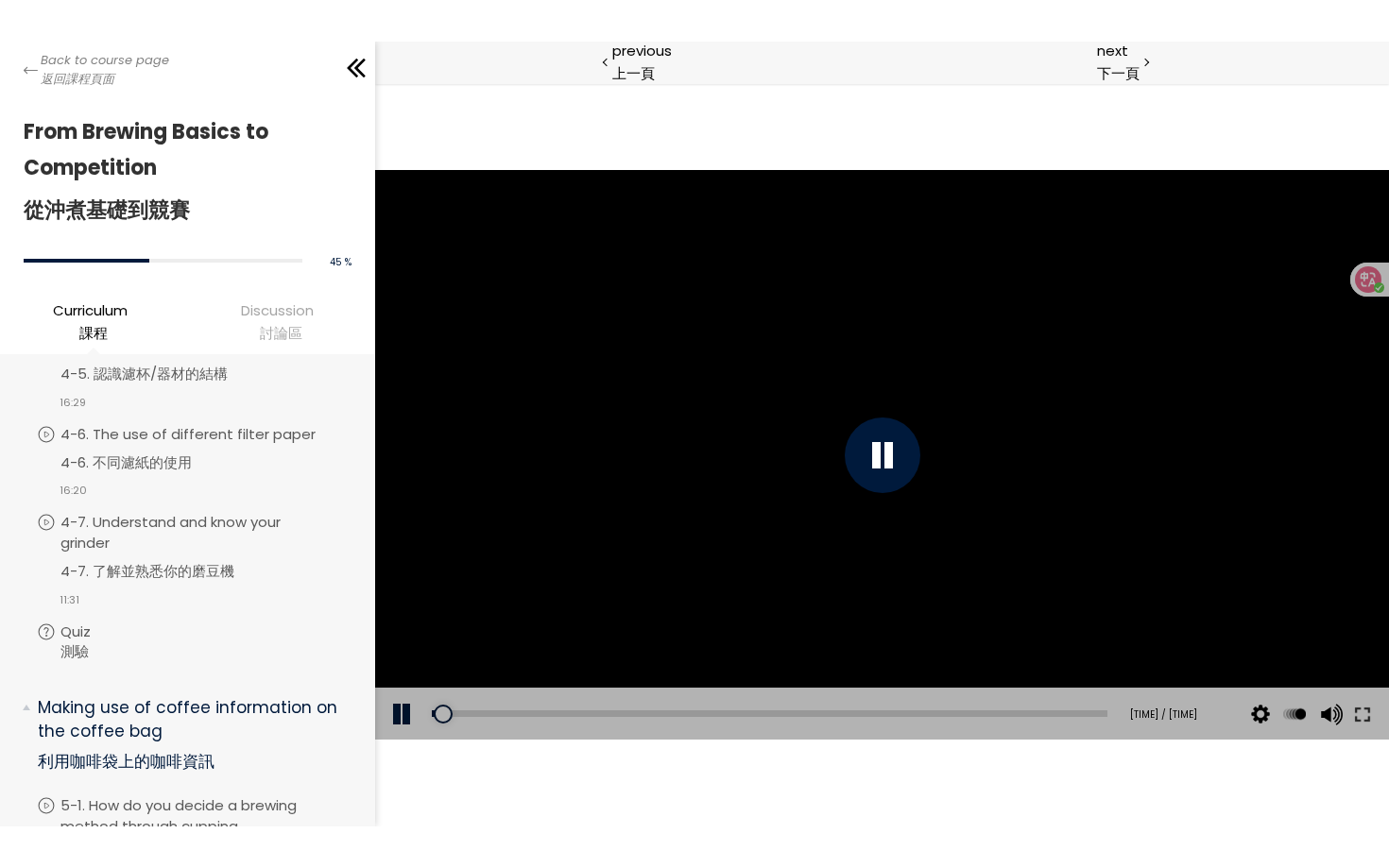 scroll, scrollTop: 1642, scrollLeft: 0, axis: vertical 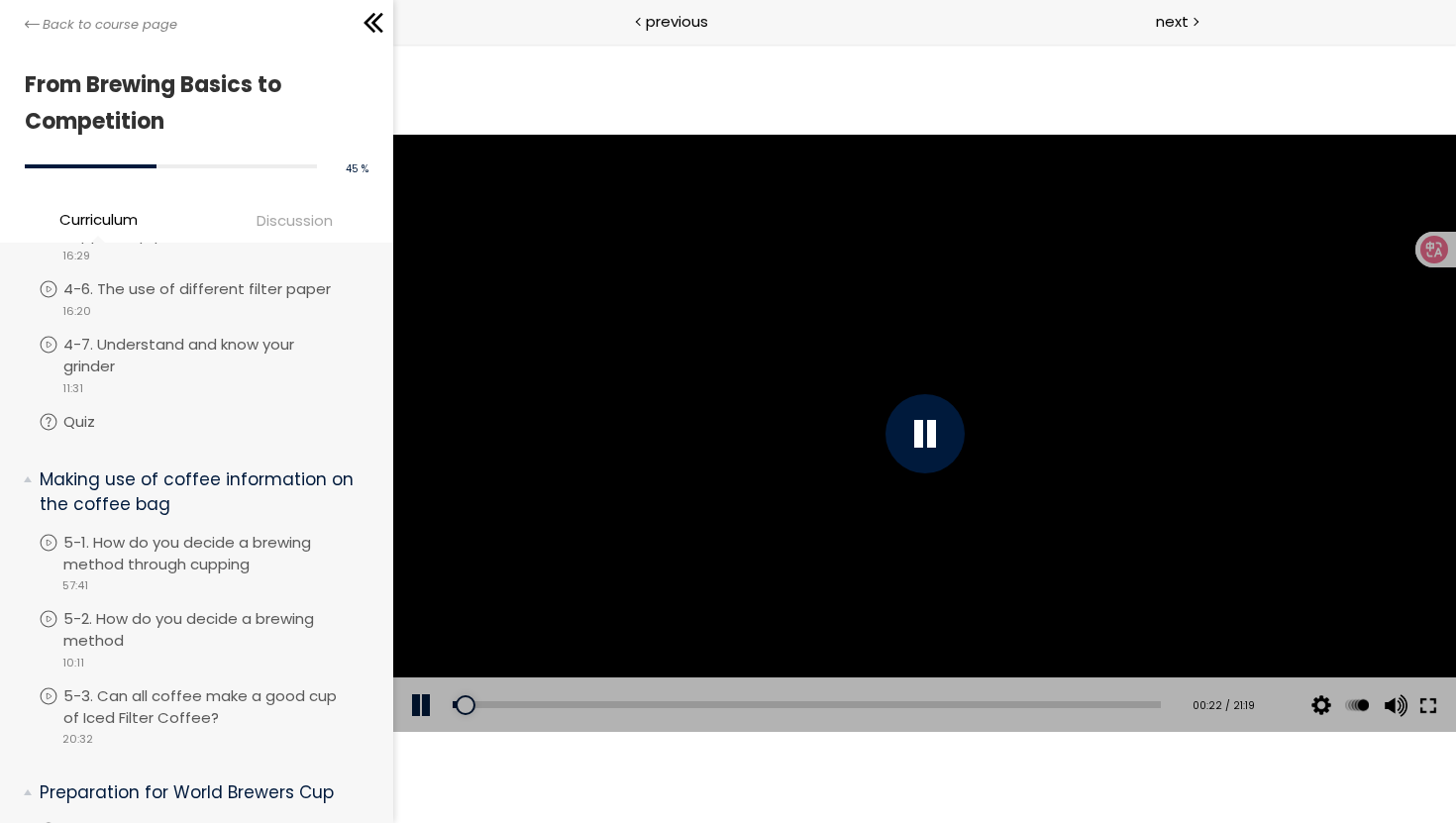click at bounding box center (1427, 705) 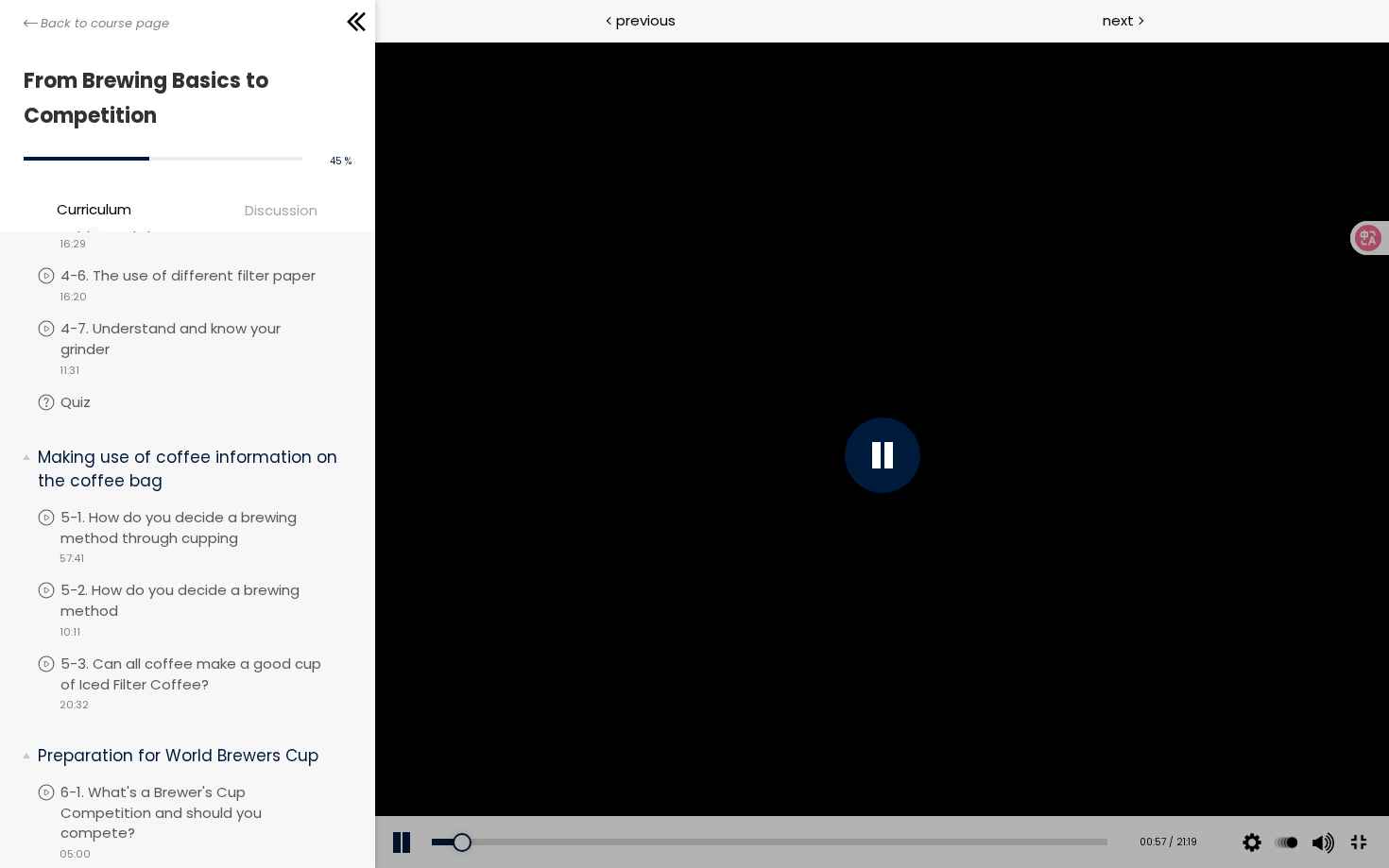 click at bounding box center [881, 454] 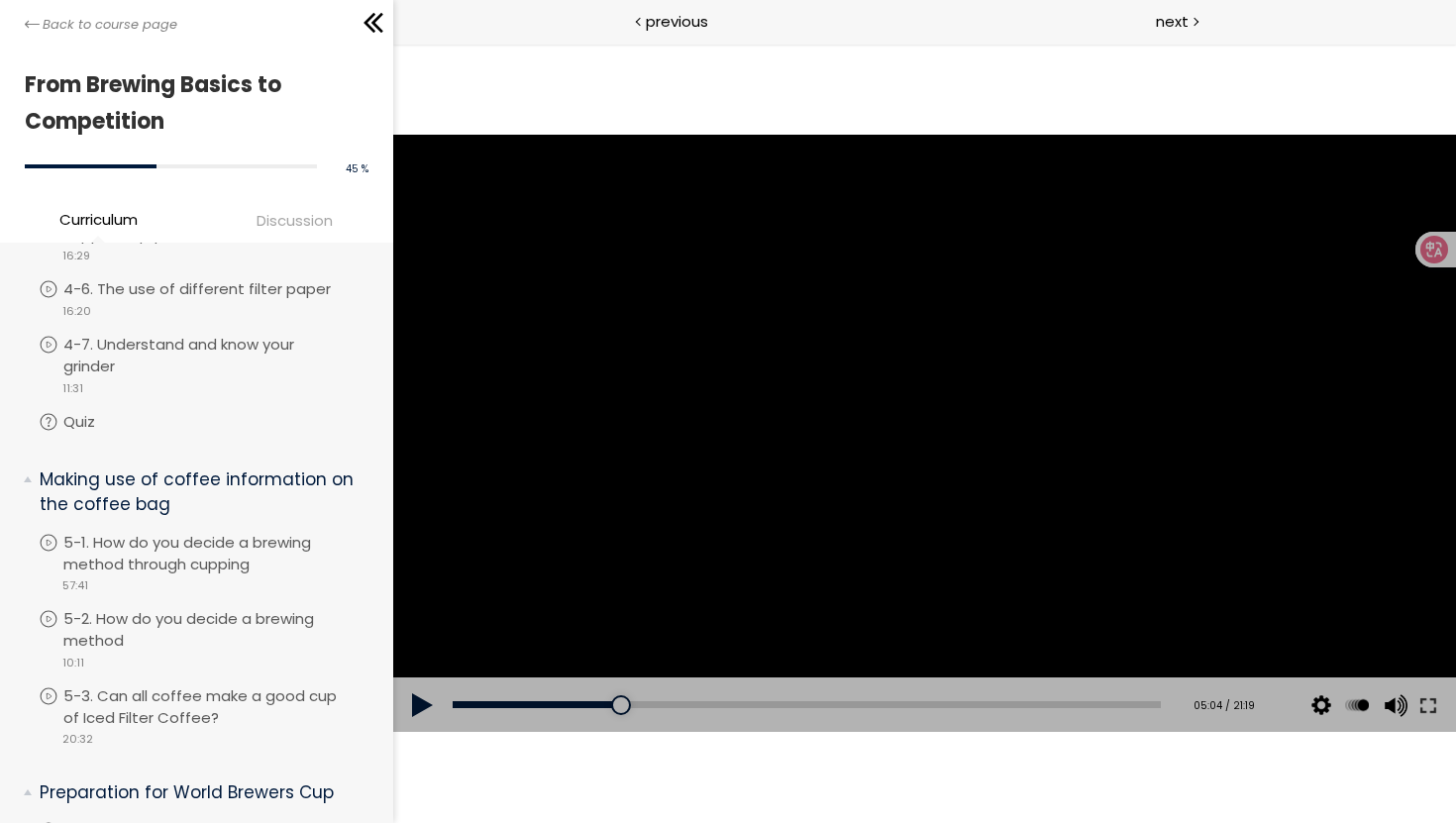 click at bounding box center [923, 434] 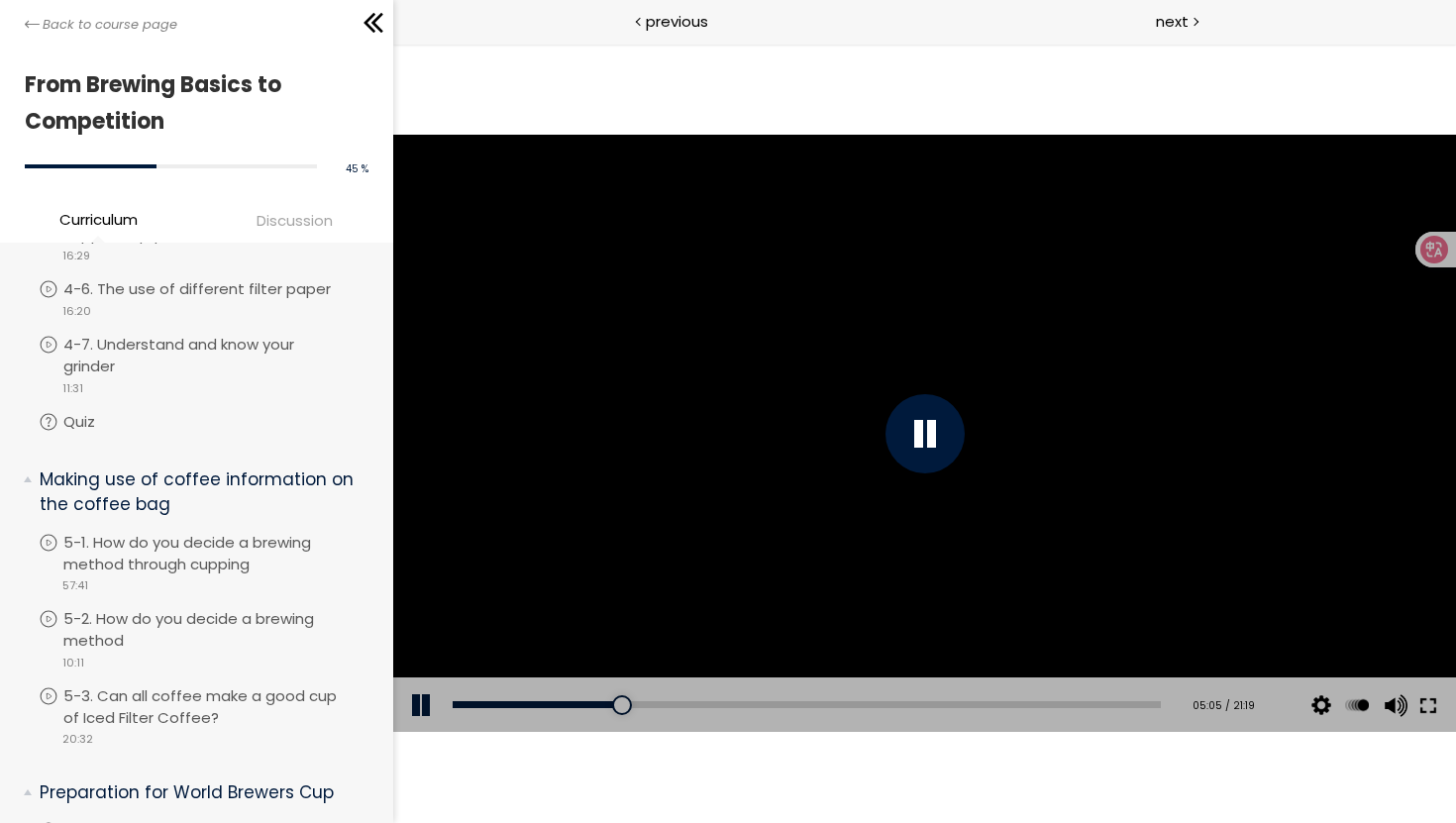 click at bounding box center (1427, 705) 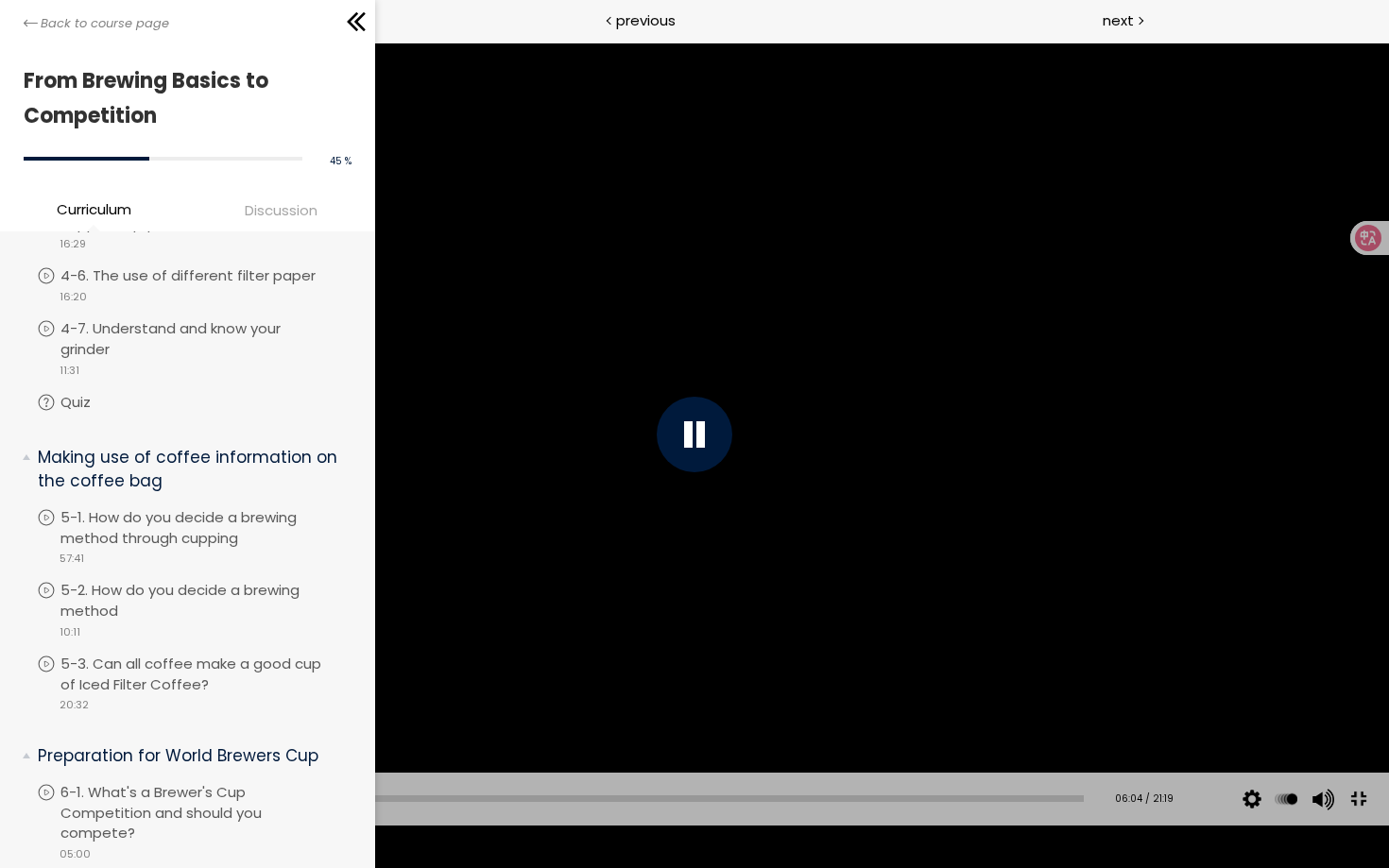 click at bounding box center (694, 434) 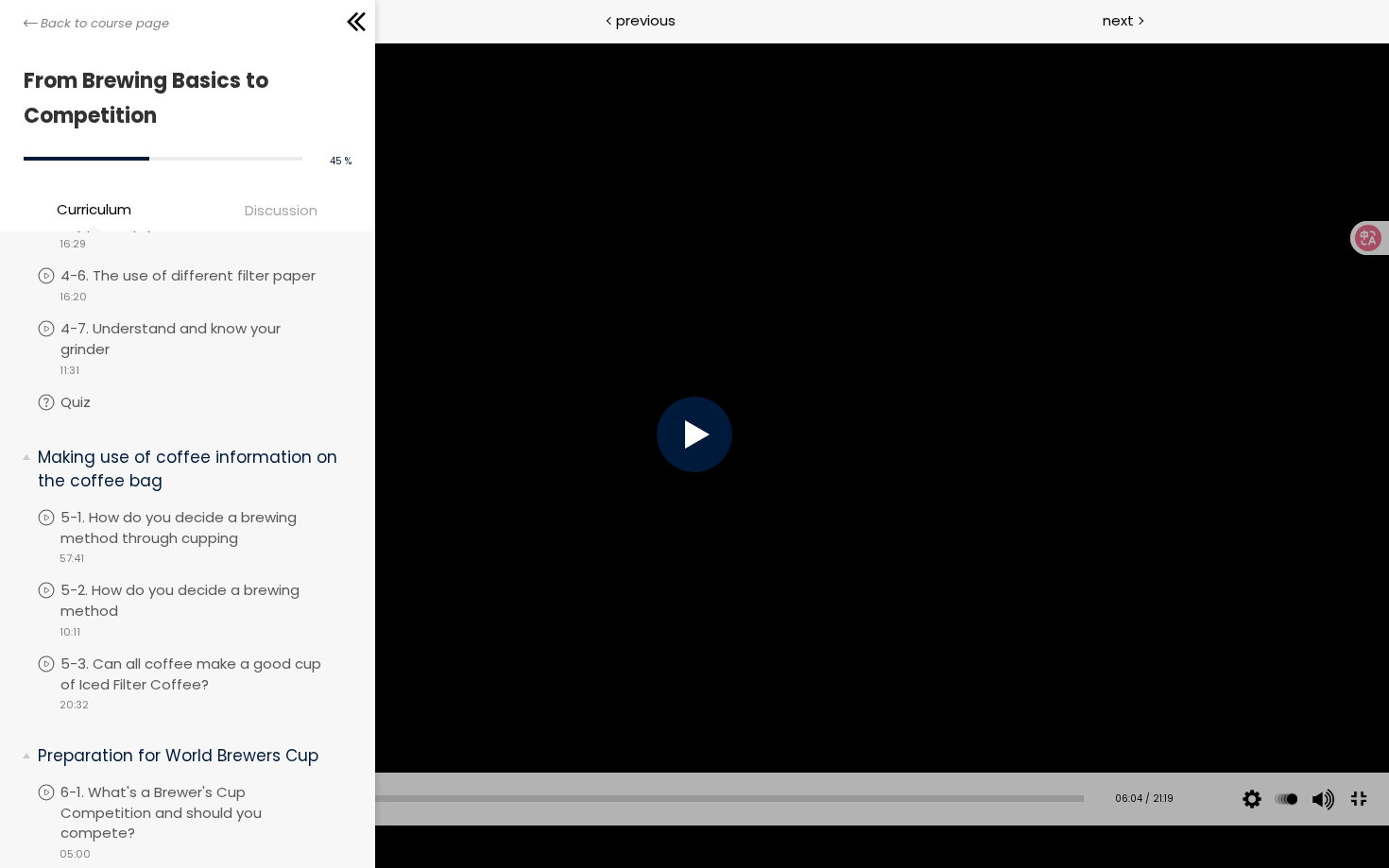 click at bounding box center [694, 434] 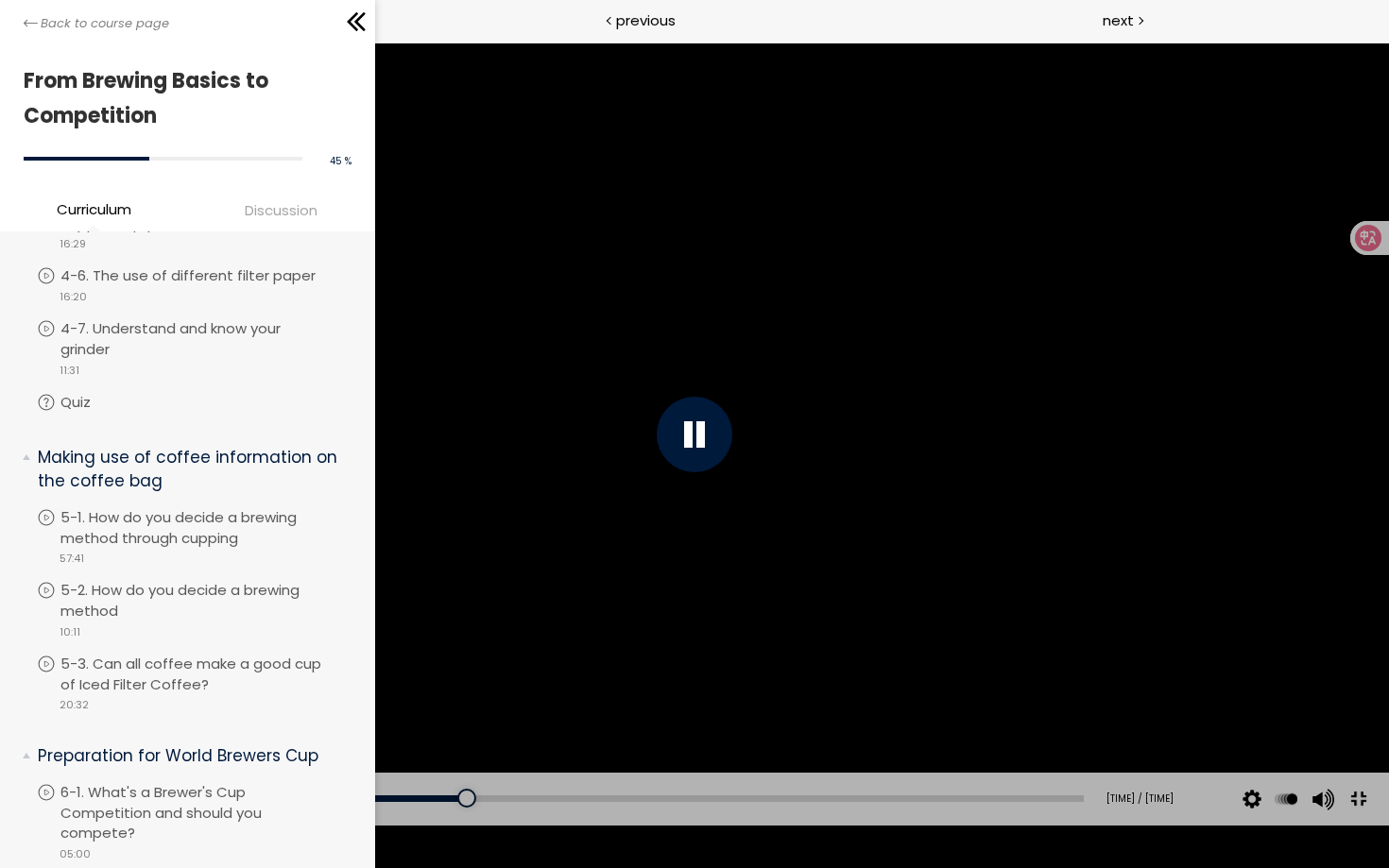 click at bounding box center (694, 434) 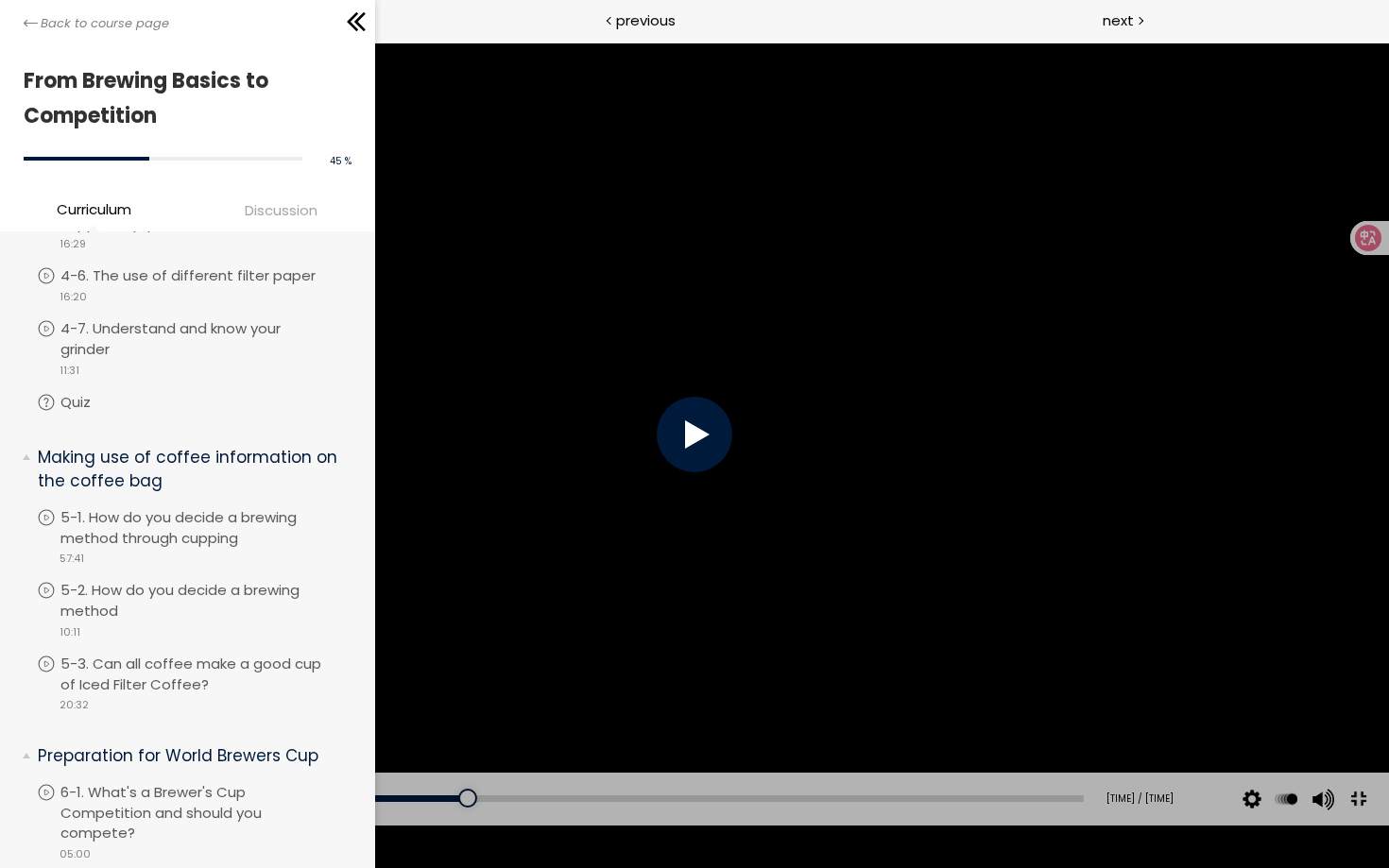 click at bounding box center [694, 434] 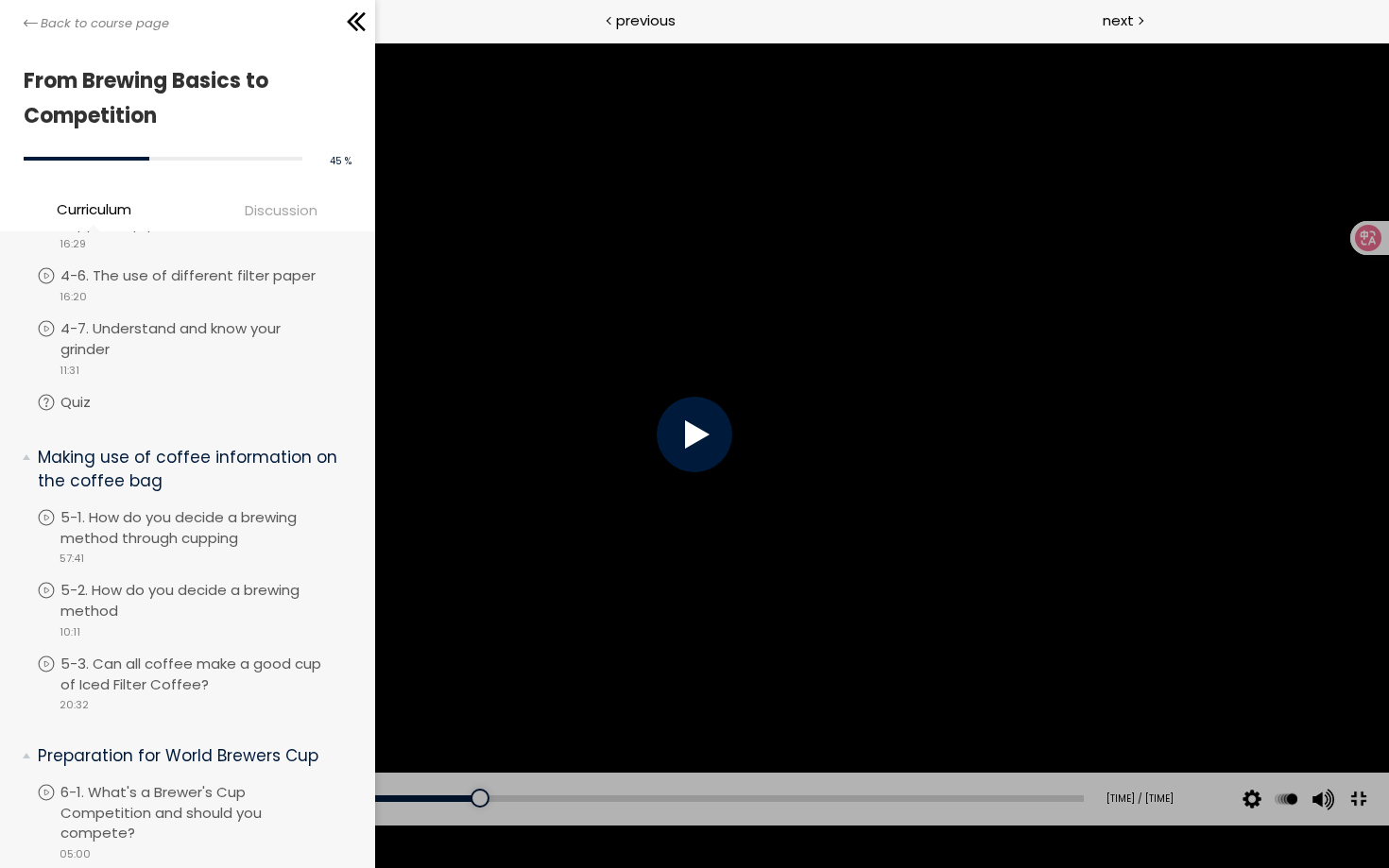 click at bounding box center (694, 434) 